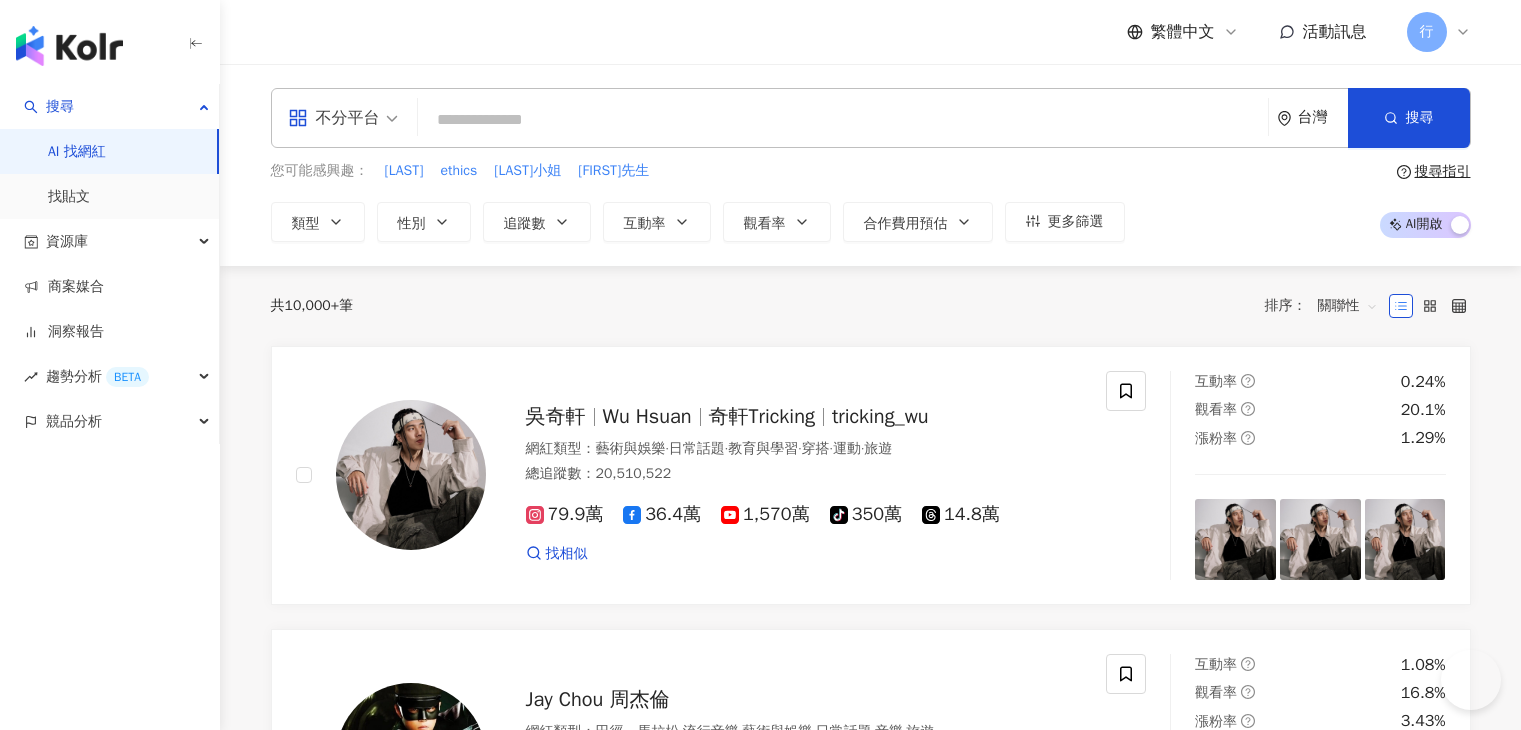 scroll, scrollTop: 0, scrollLeft: 0, axis: both 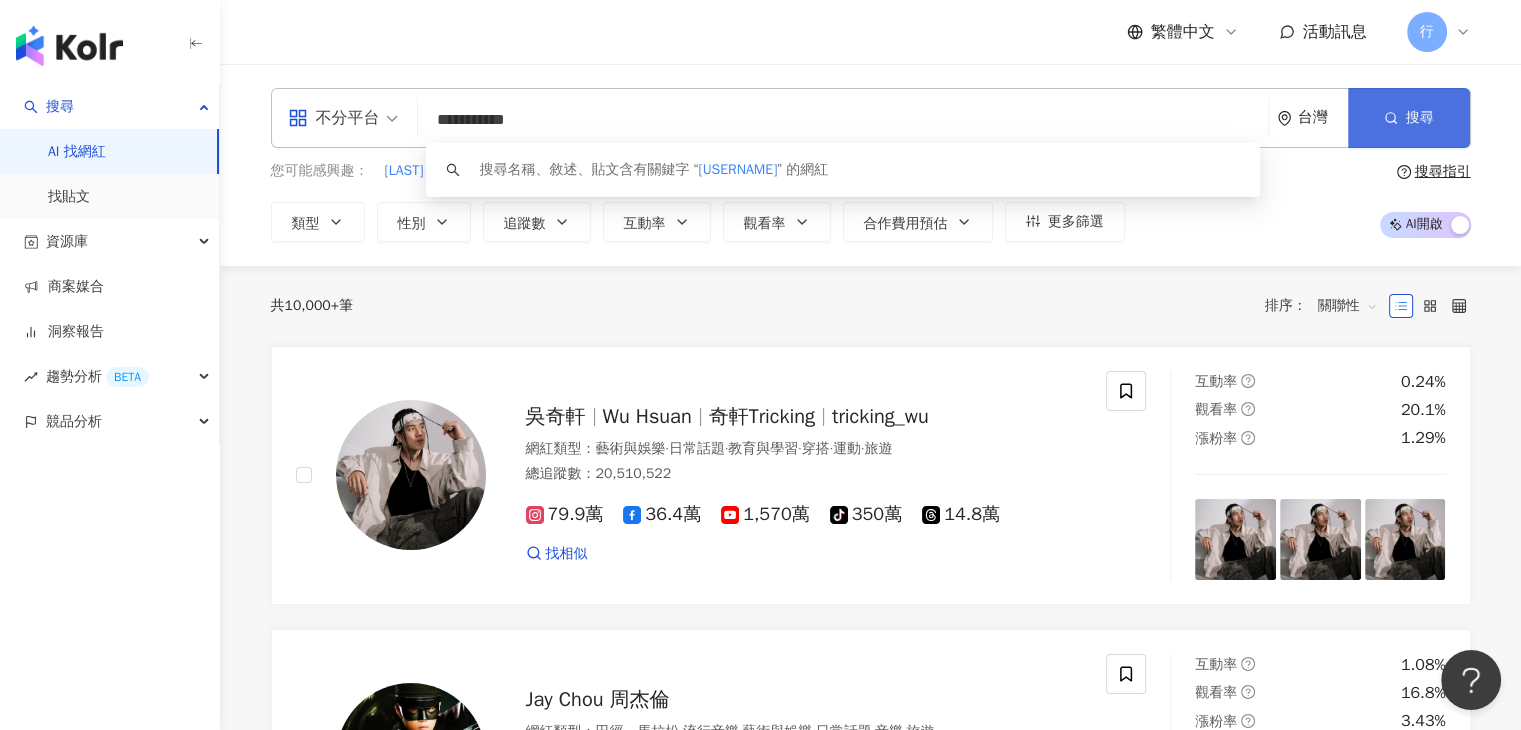 click on "搜尋" at bounding box center [1420, 118] 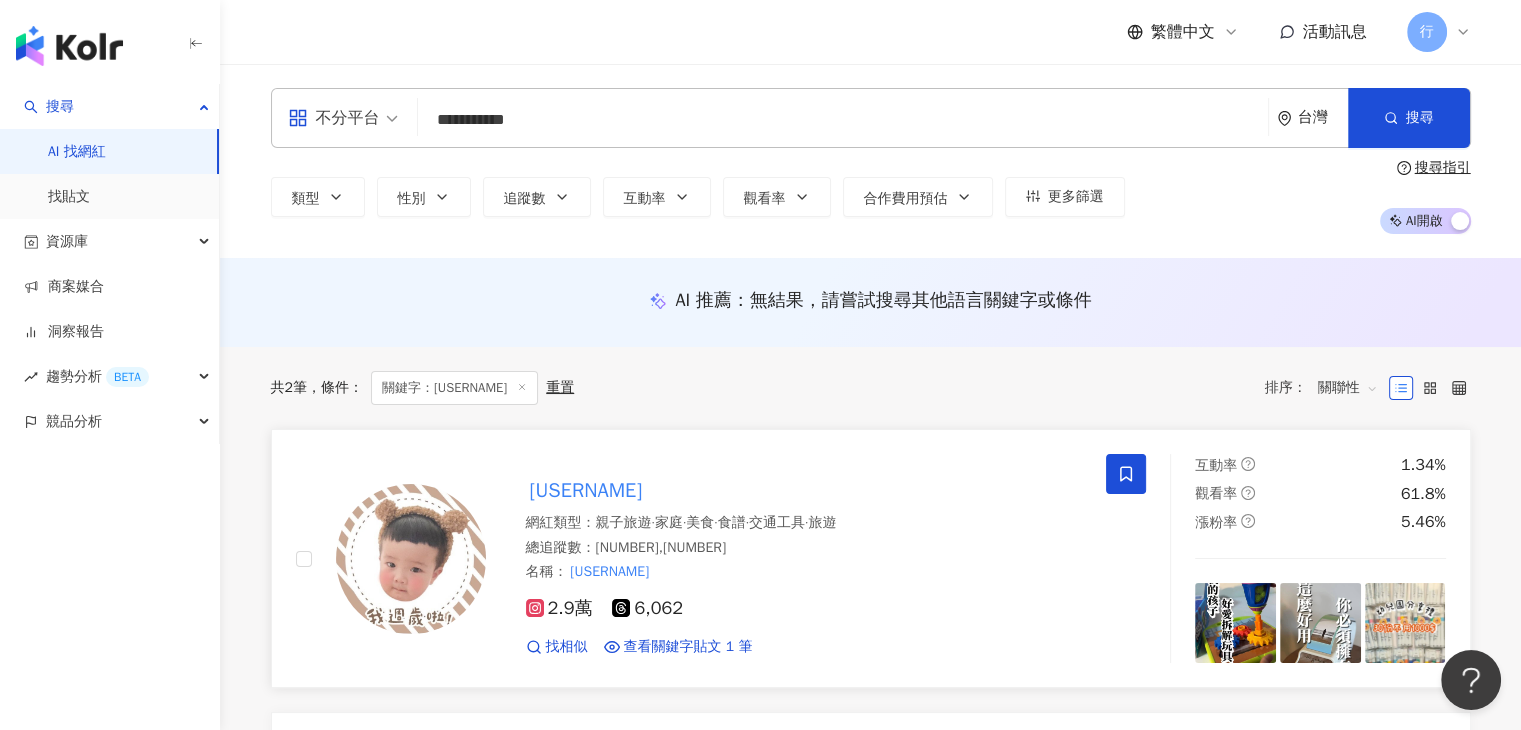 click on "[USERNAME]" at bounding box center (586, 490) 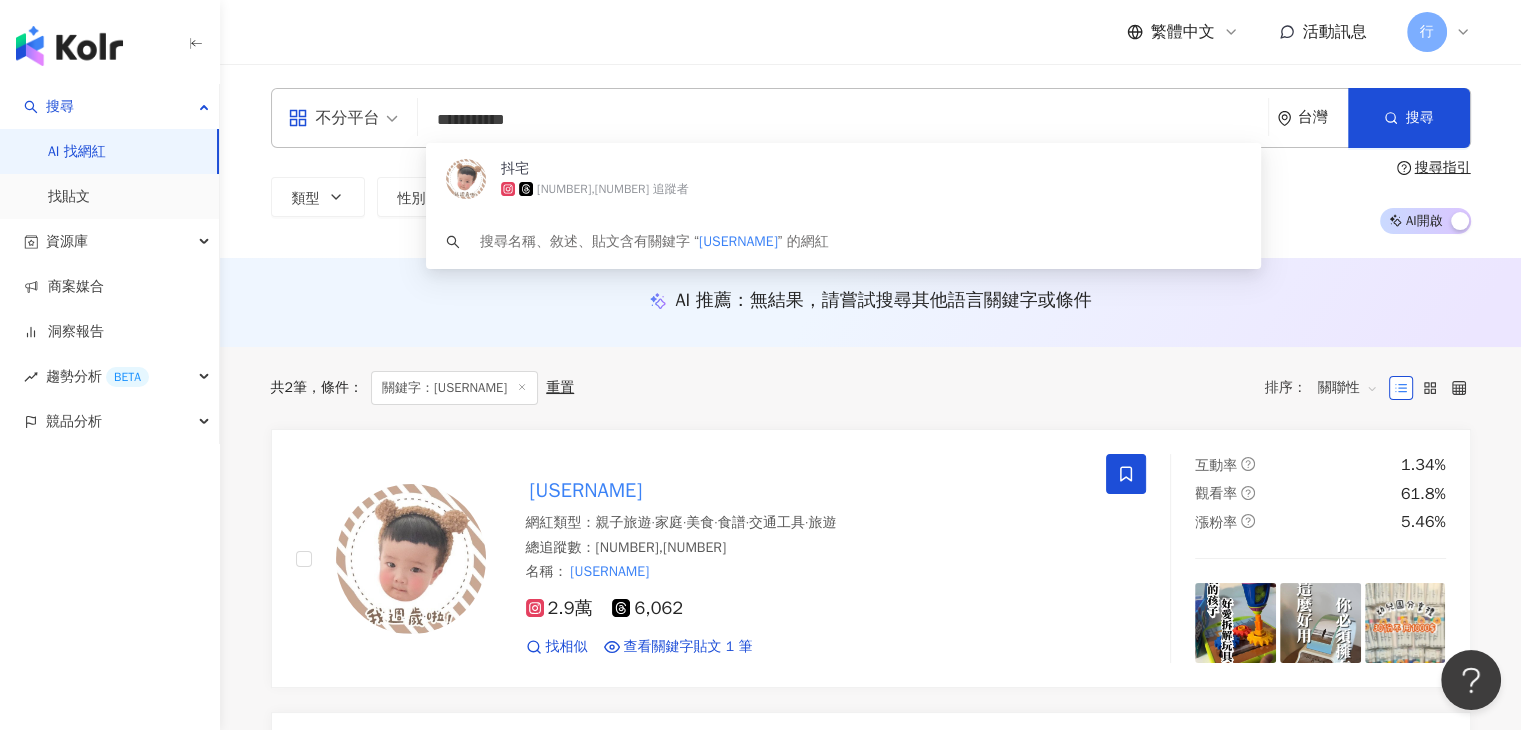 drag, startPoint x: 589, startPoint y: 133, endPoint x: 404, endPoint y: 125, distance: 185.1729 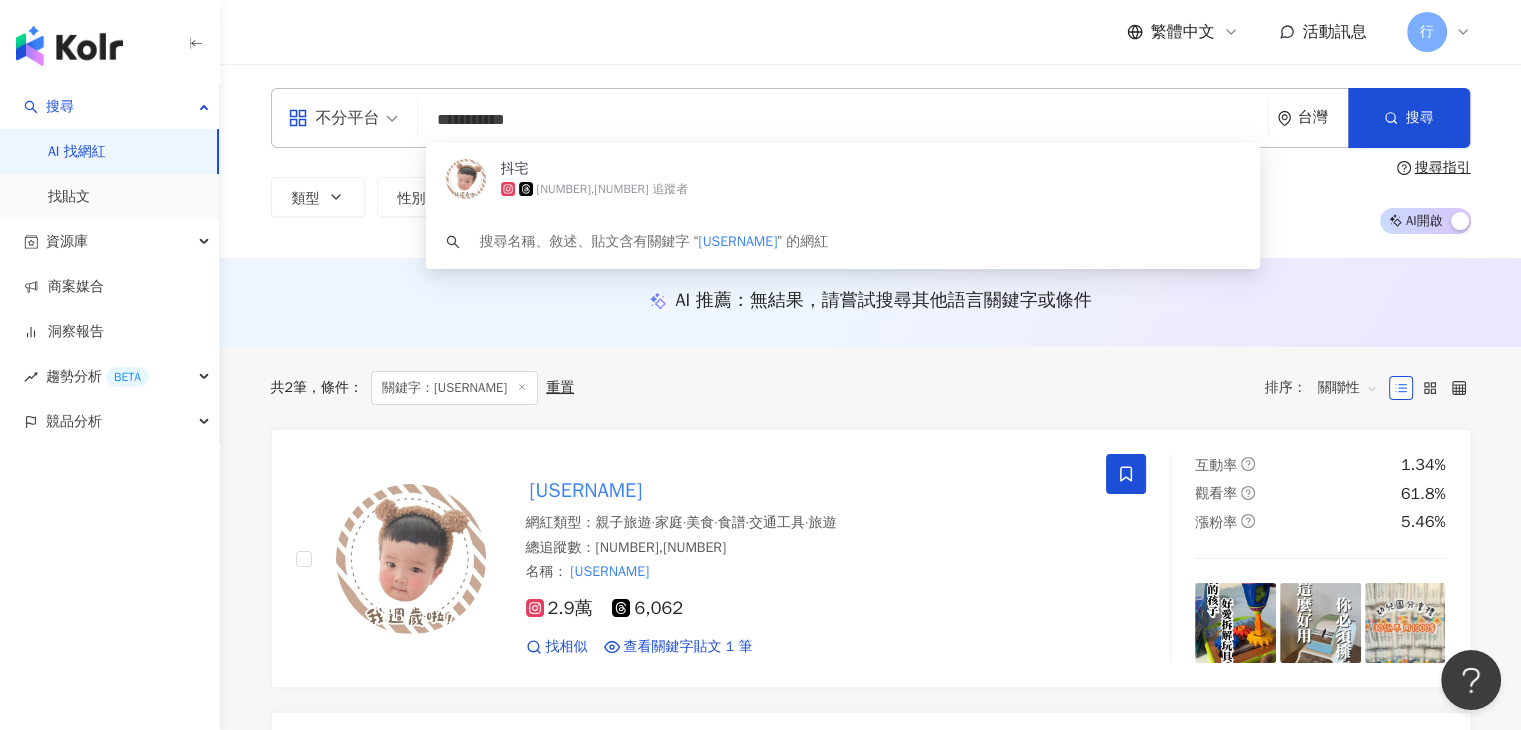 paste 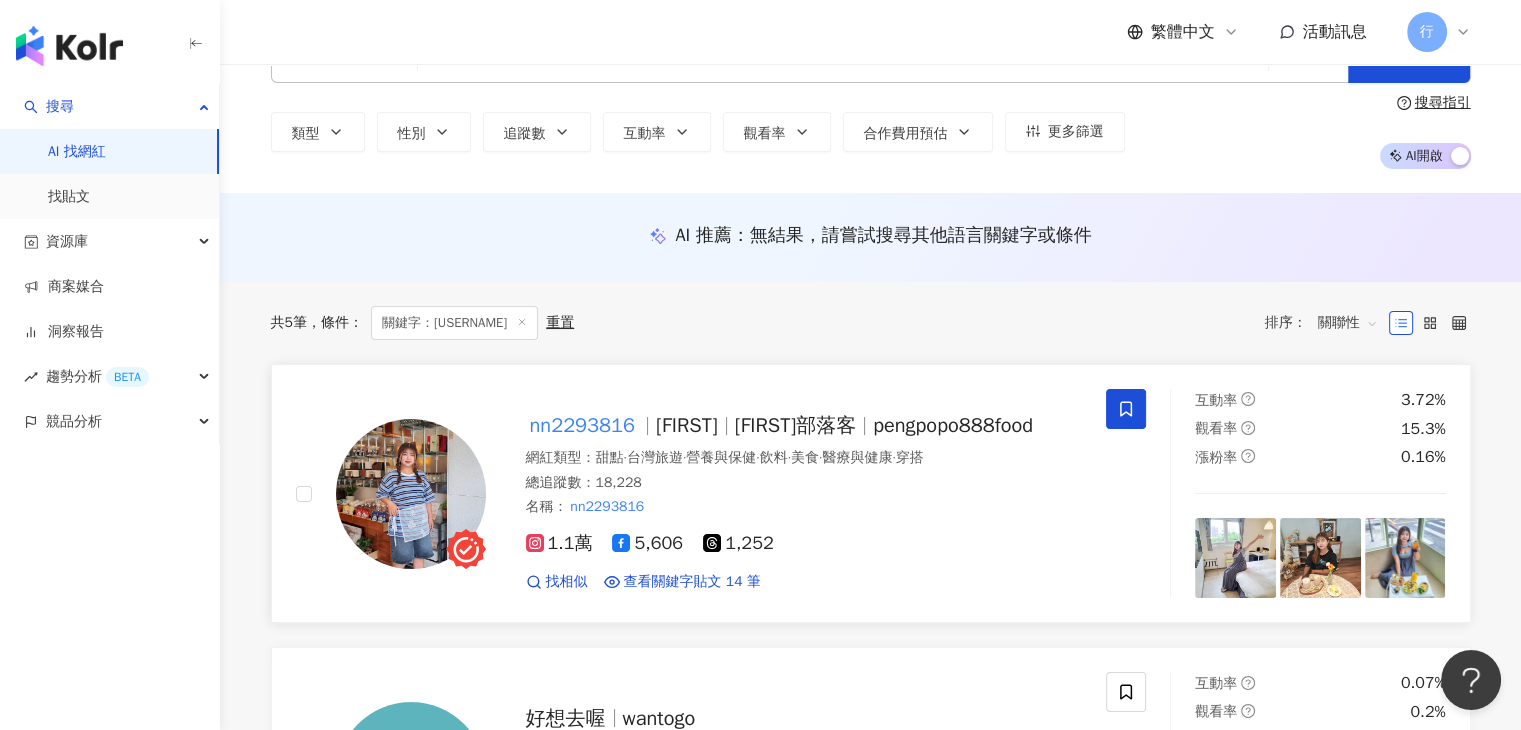scroll, scrollTop: 100, scrollLeft: 0, axis: vertical 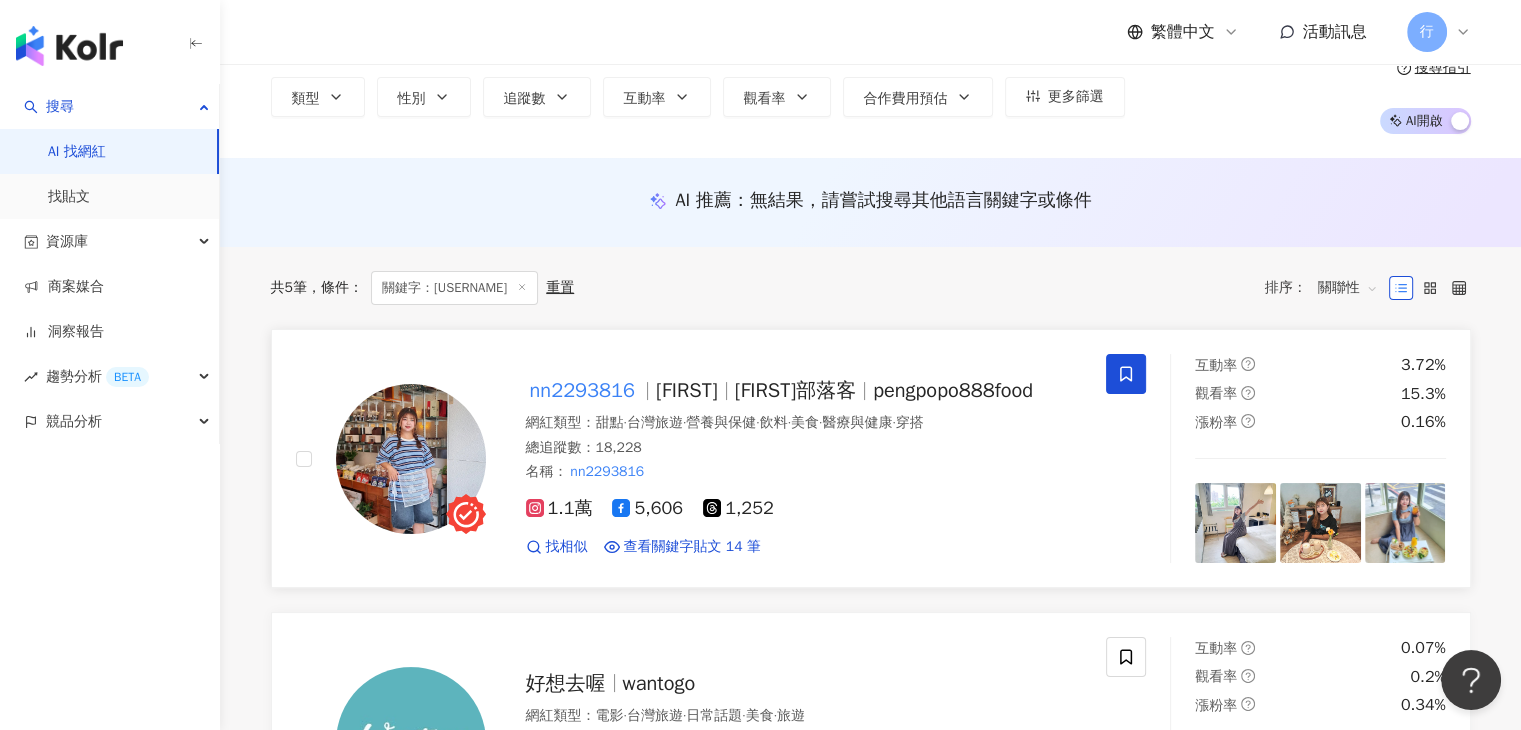 type on "*********" 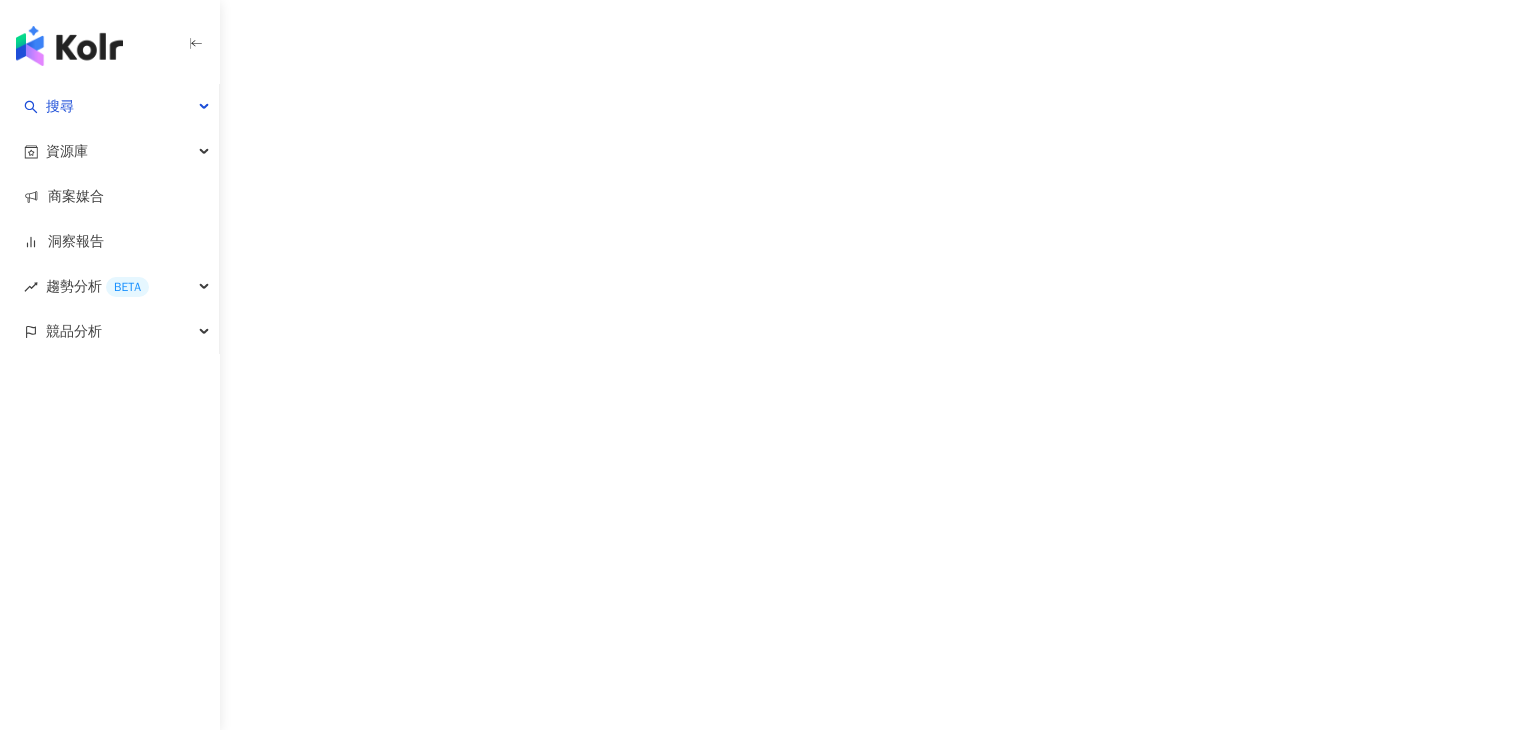 scroll, scrollTop: 0, scrollLeft: 0, axis: both 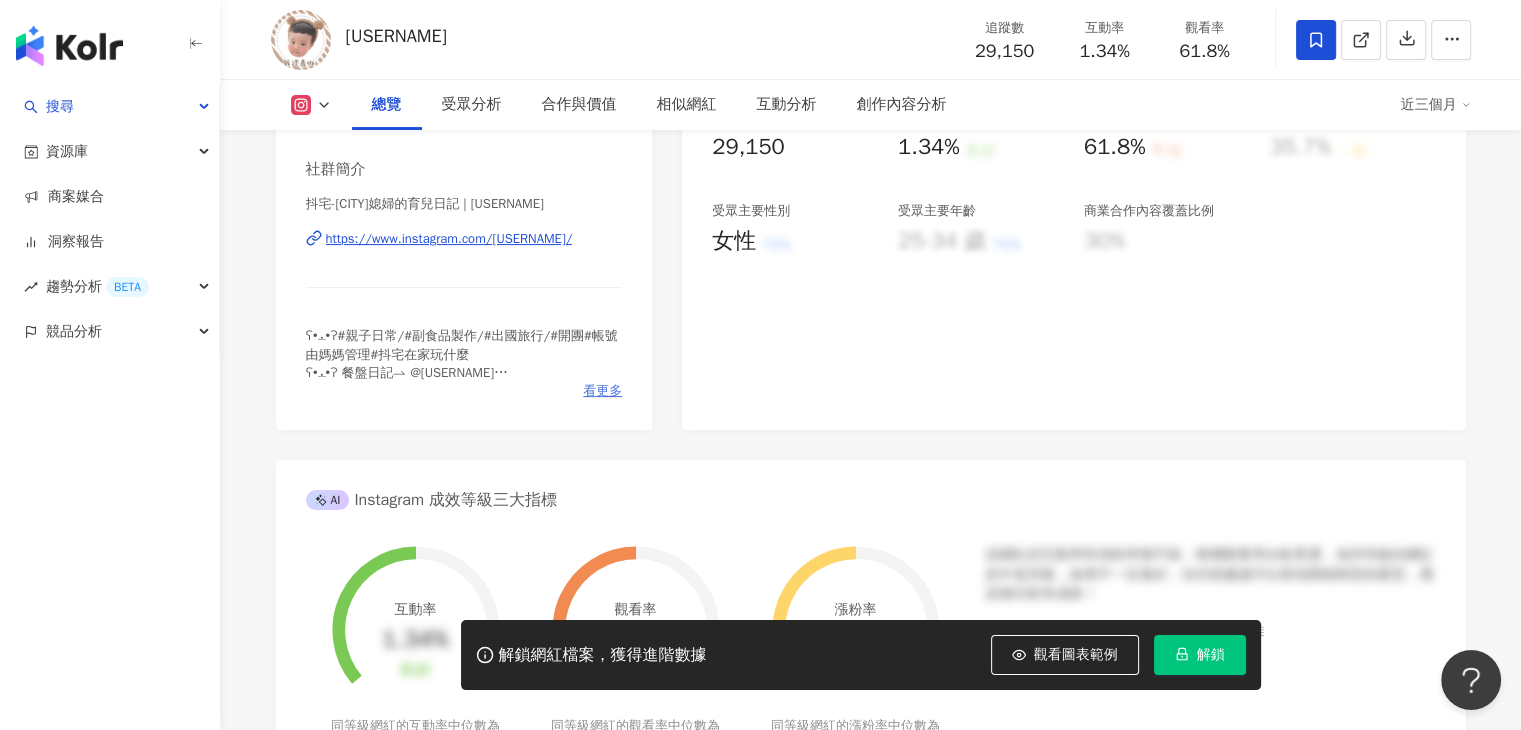 click on "看更多" at bounding box center [602, 391] 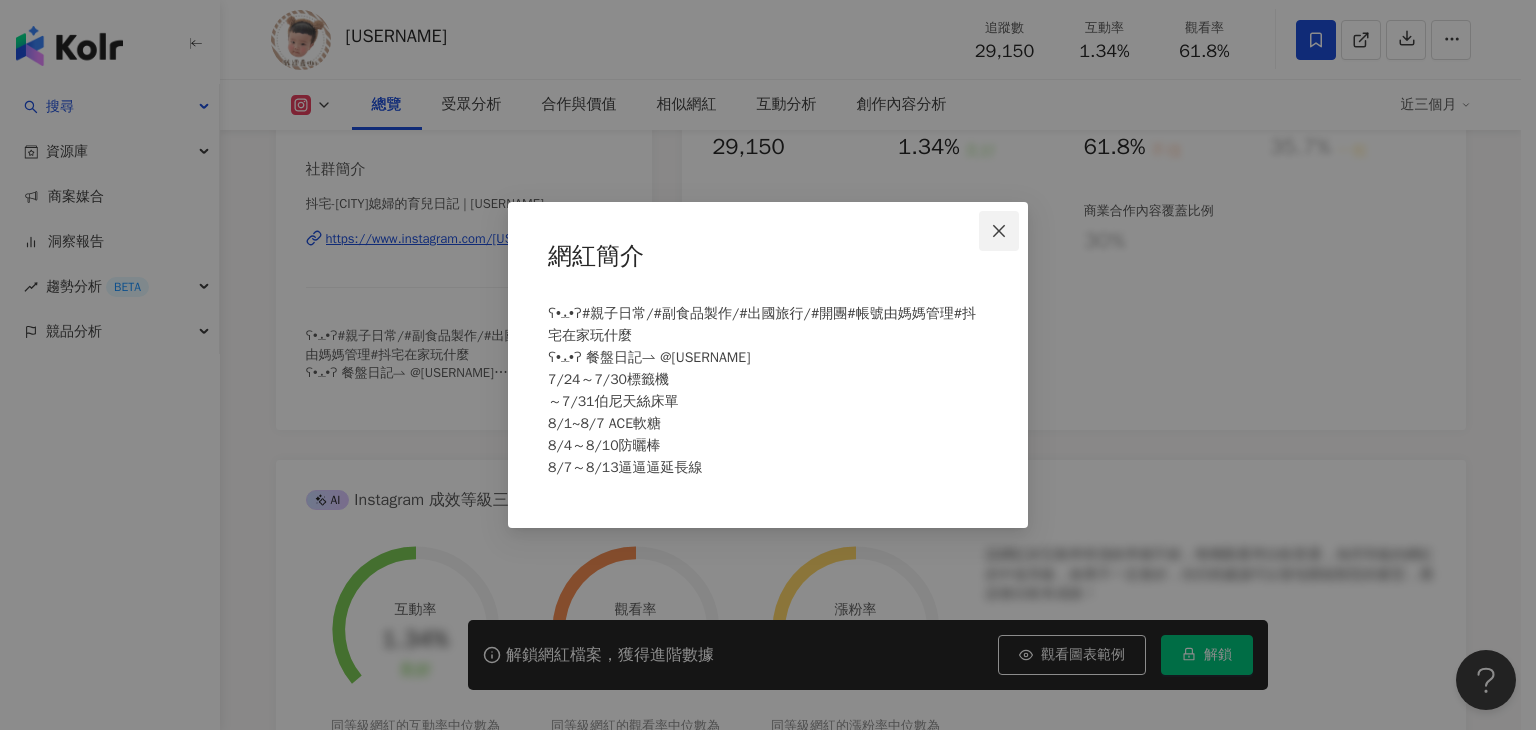 click at bounding box center (999, 231) 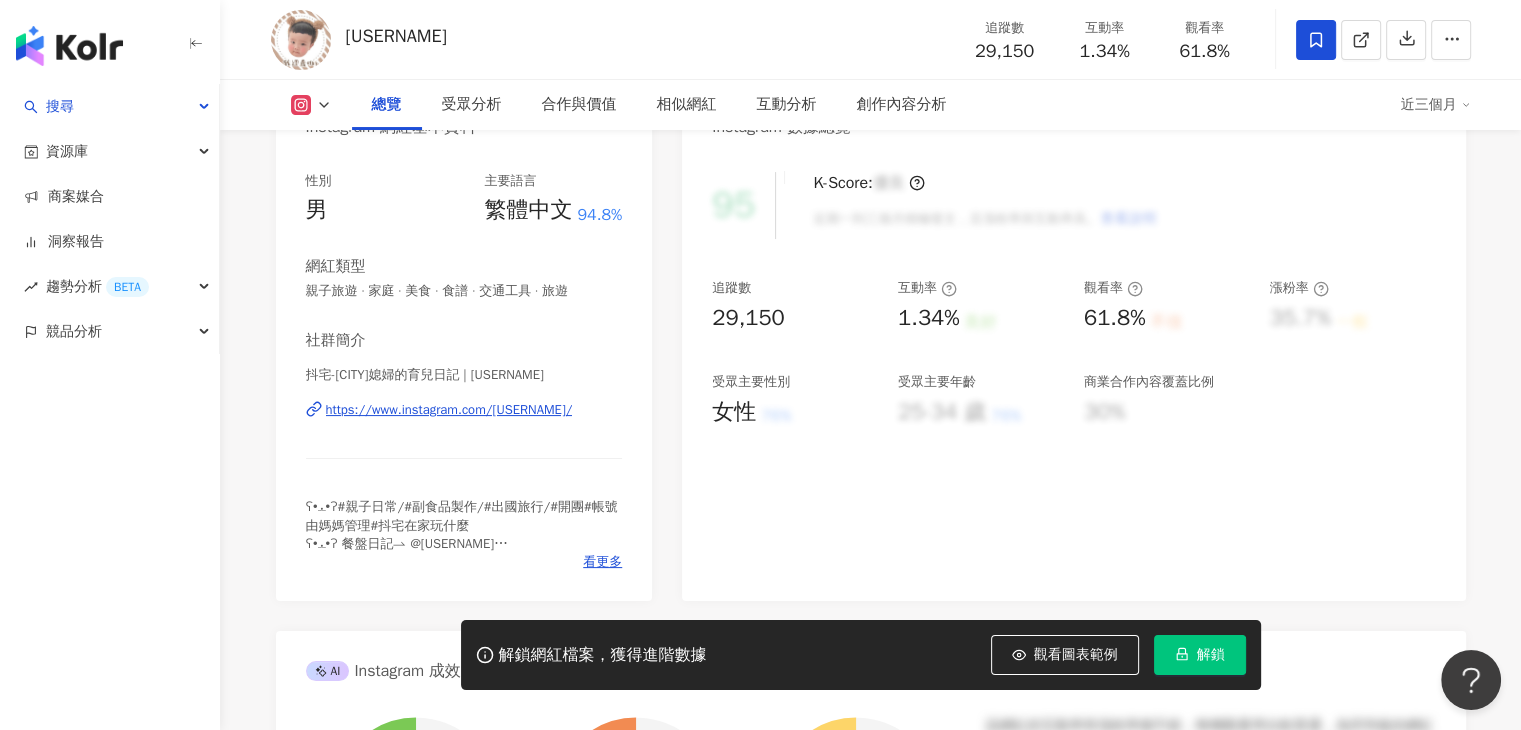 scroll, scrollTop: 0, scrollLeft: 0, axis: both 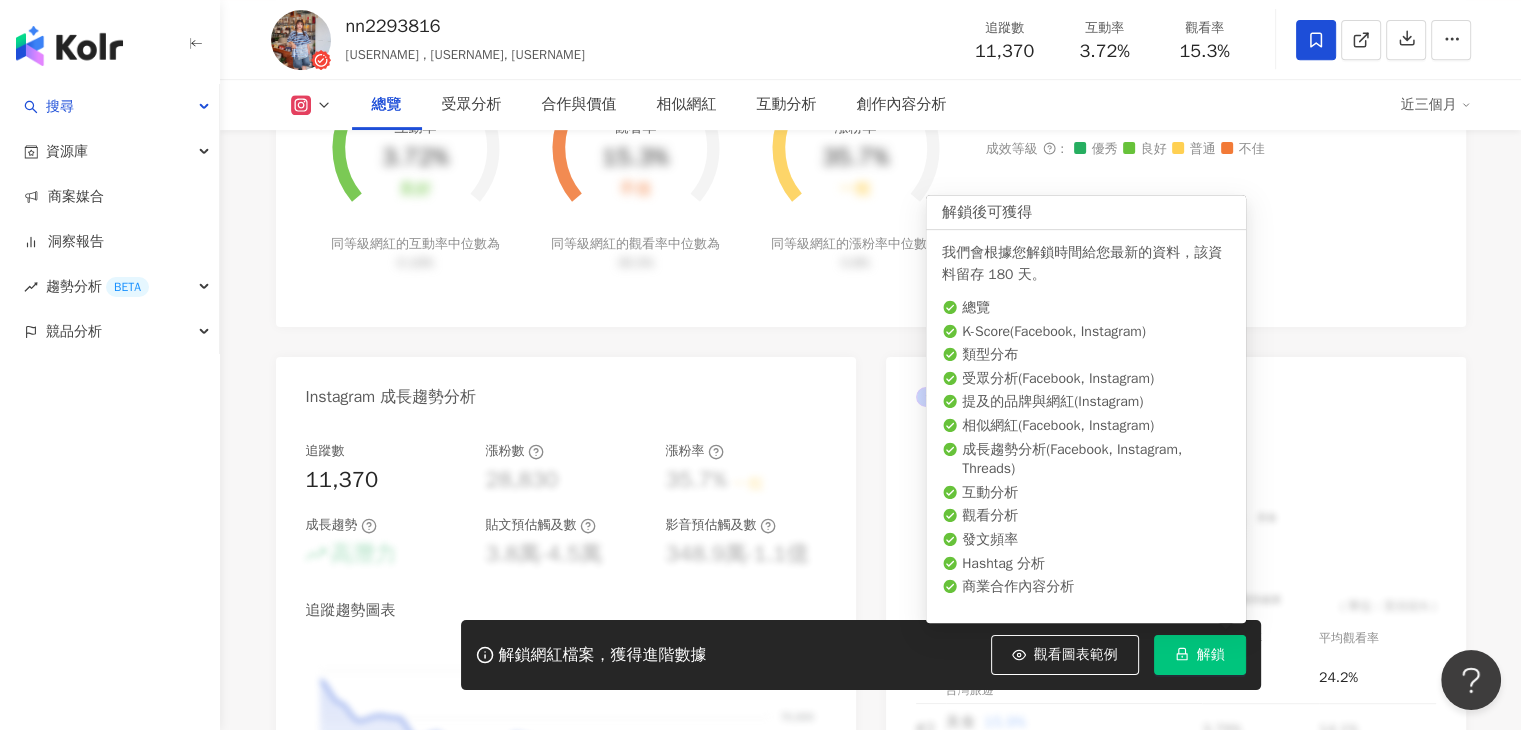 click on "解鎖" at bounding box center (1200, 655) 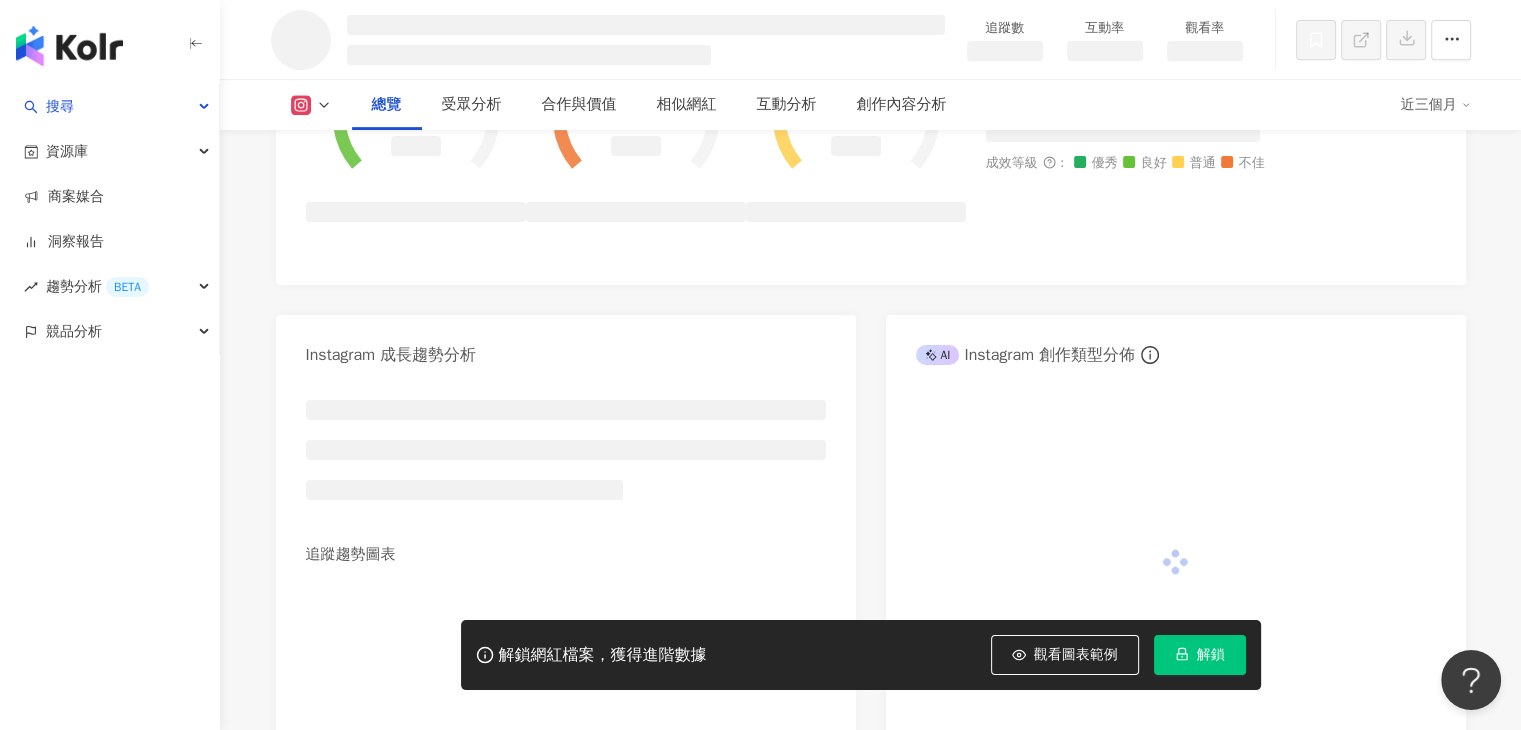 scroll, scrollTop: 866, scrollLeft: 0, axis: vertical 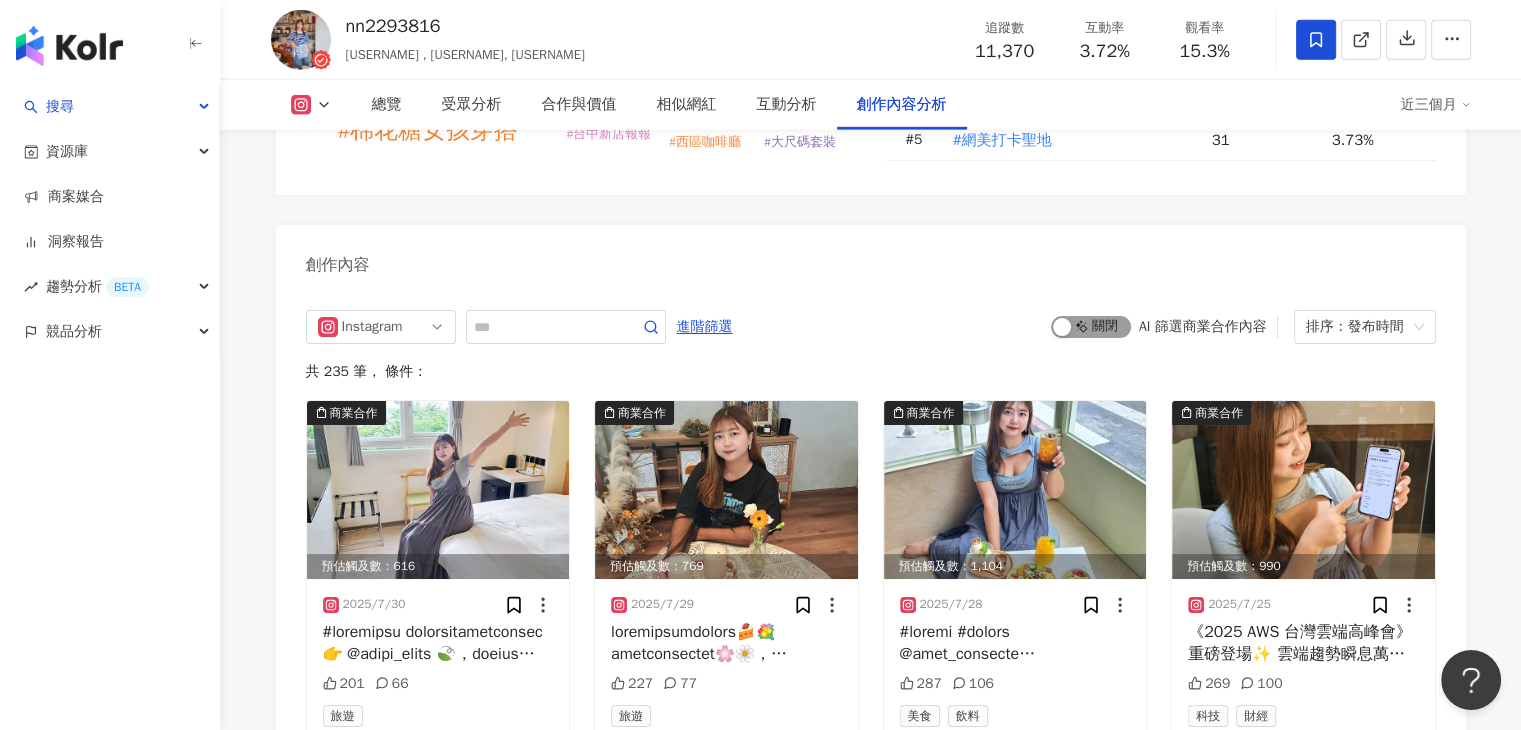 click on "啟動 關閉" at bounding box center (1091, 327) 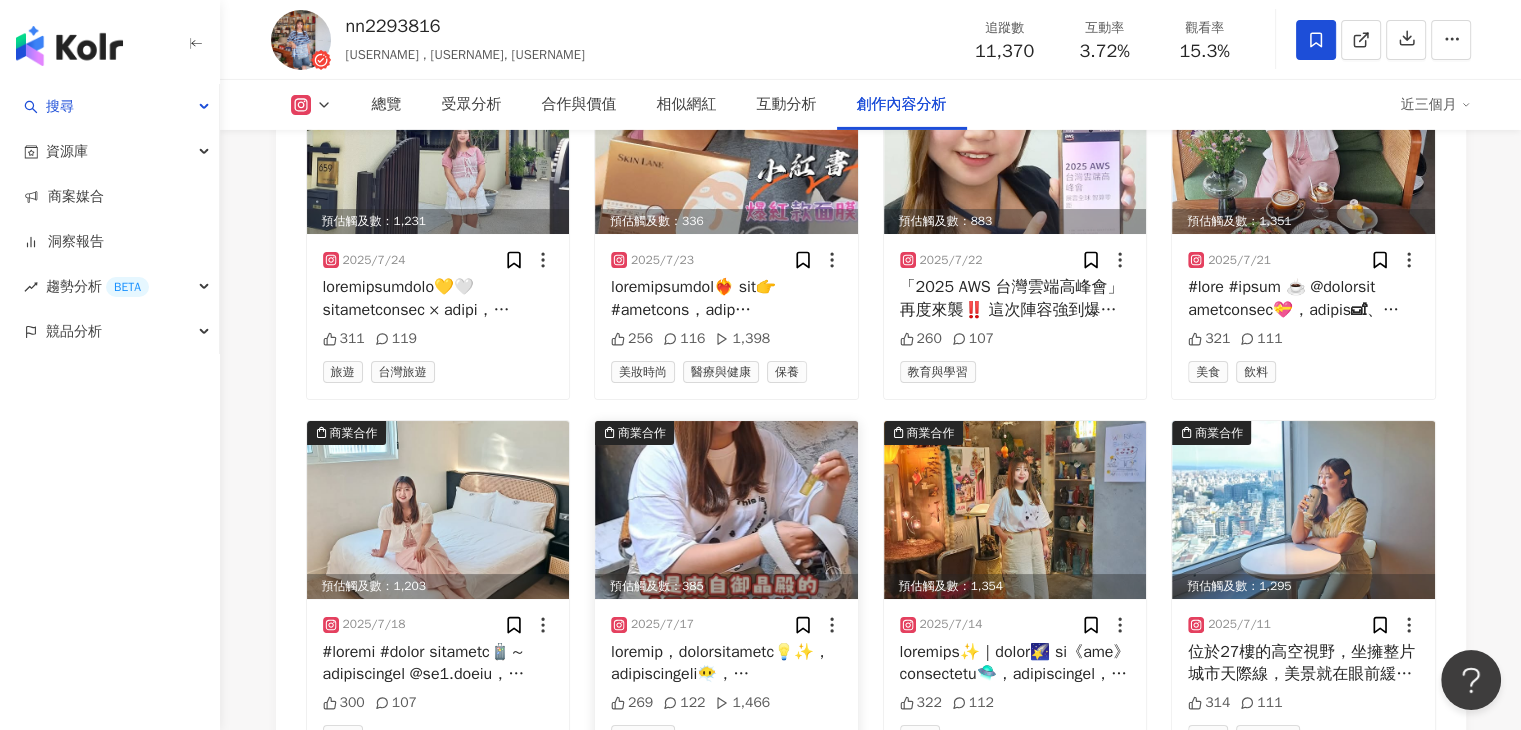 scroll, scrollTop: 7109, scrollLeft: 0, axis: vertical 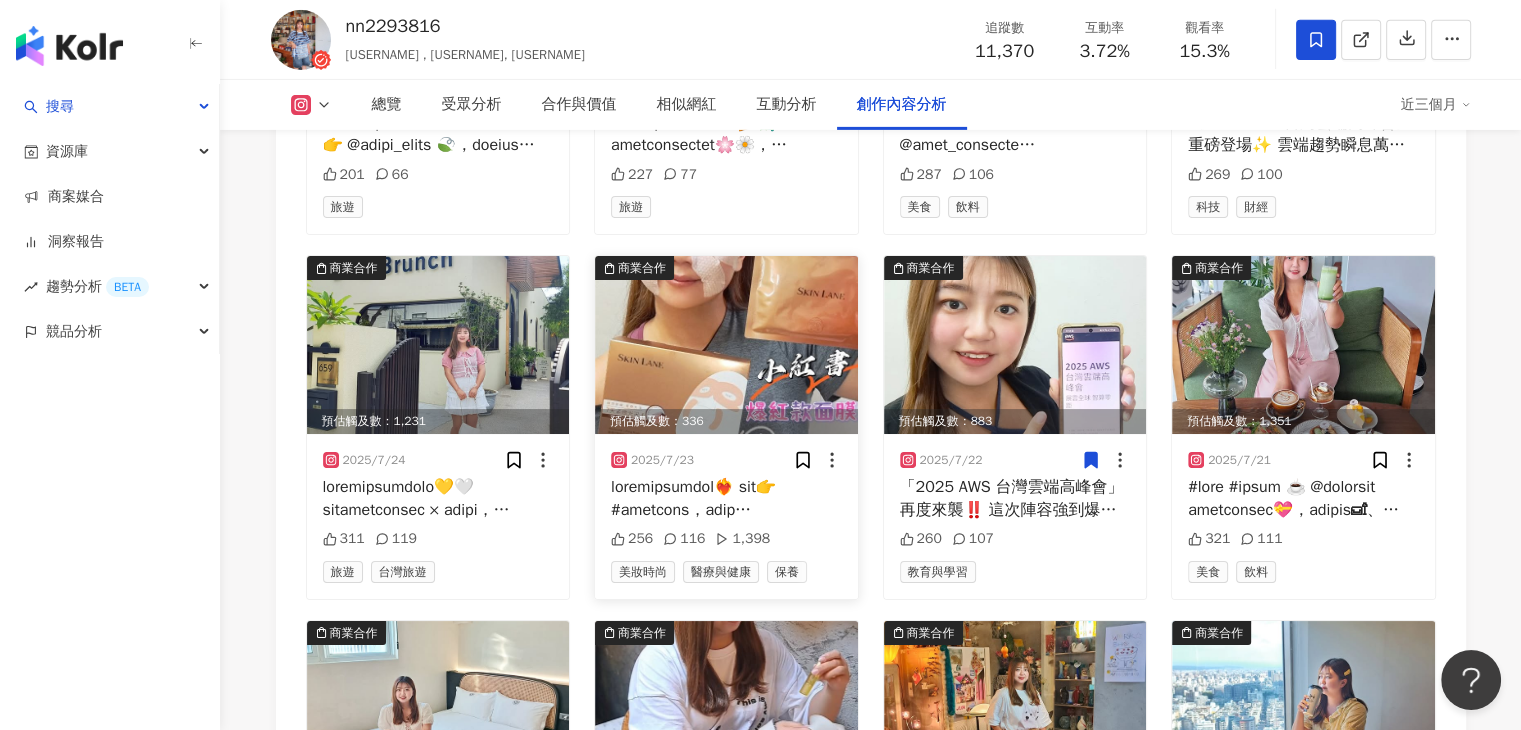 click at bounding box center (726, 345) 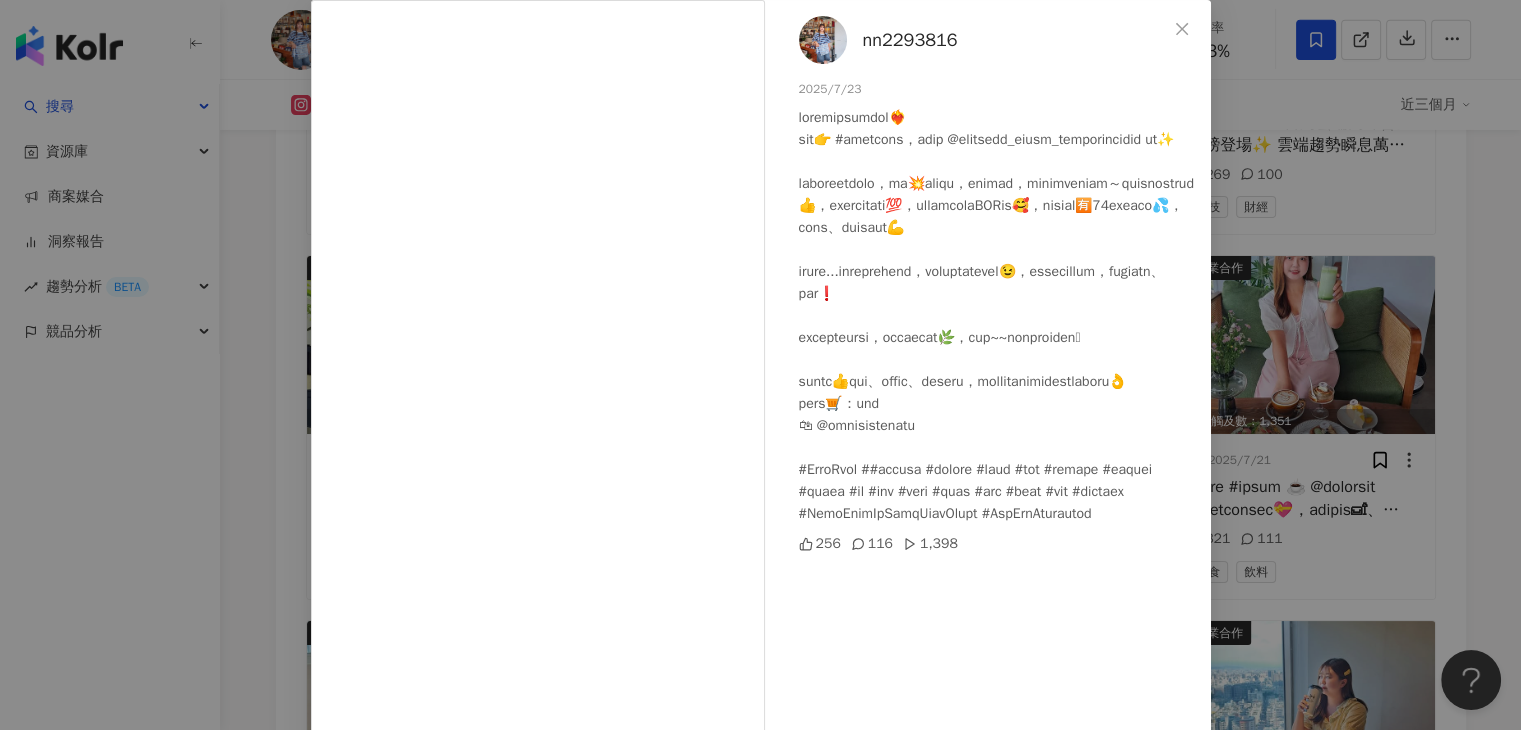 scroll, scrollTop: 169, scrollLeft: 0, axis: vertical 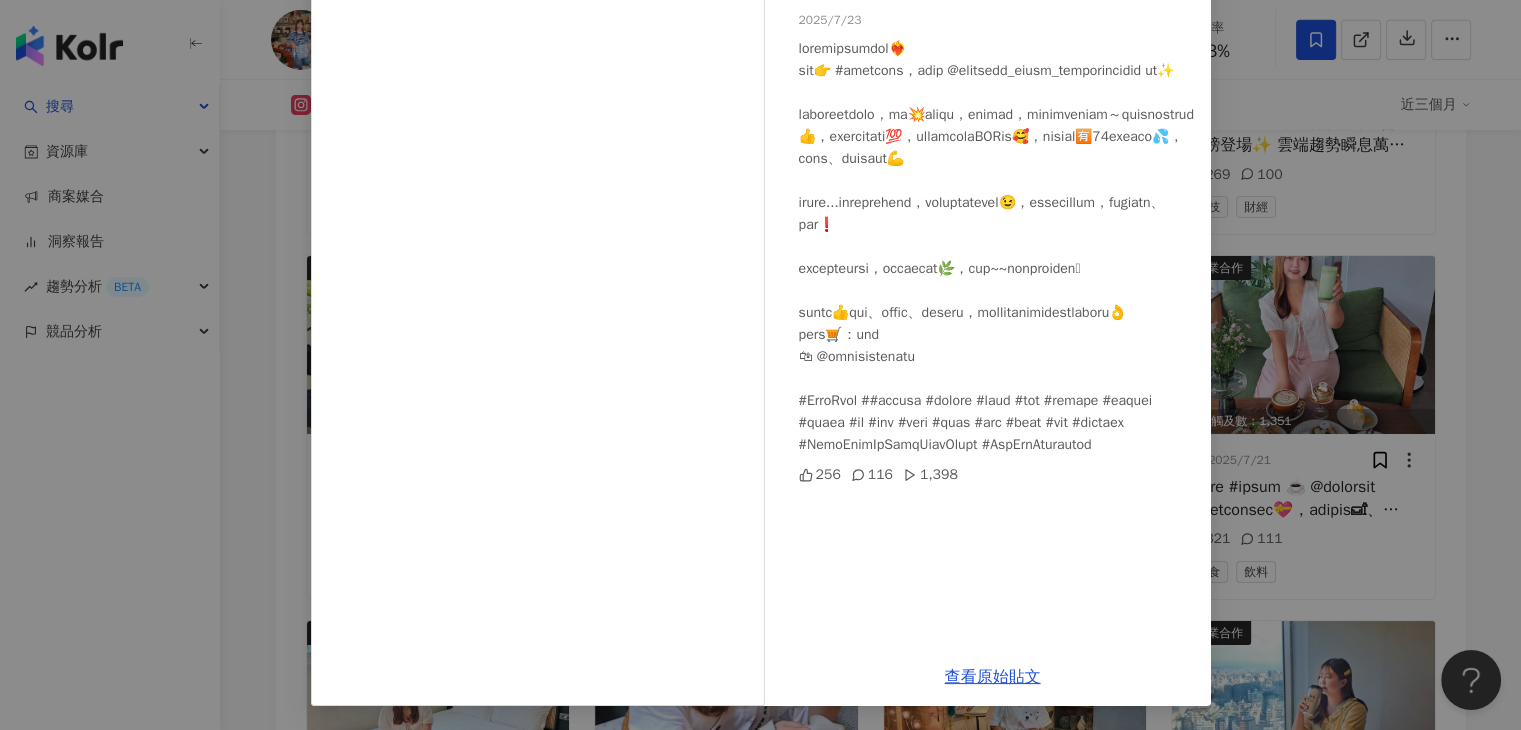 click on "1,398" at bounding box center (930, 475) 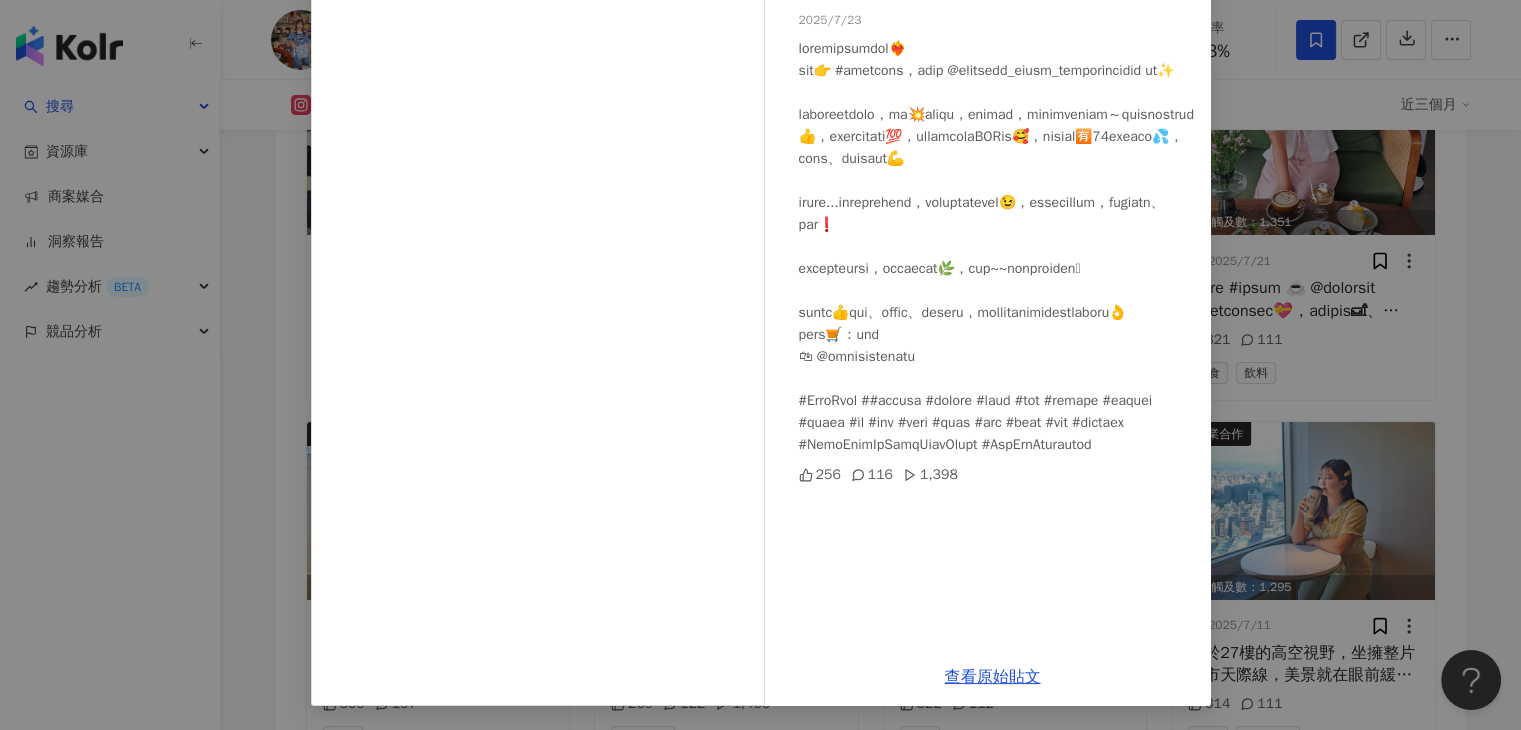scroll, scrollTop: 6809, scrollLeft: 0, axis: vertical 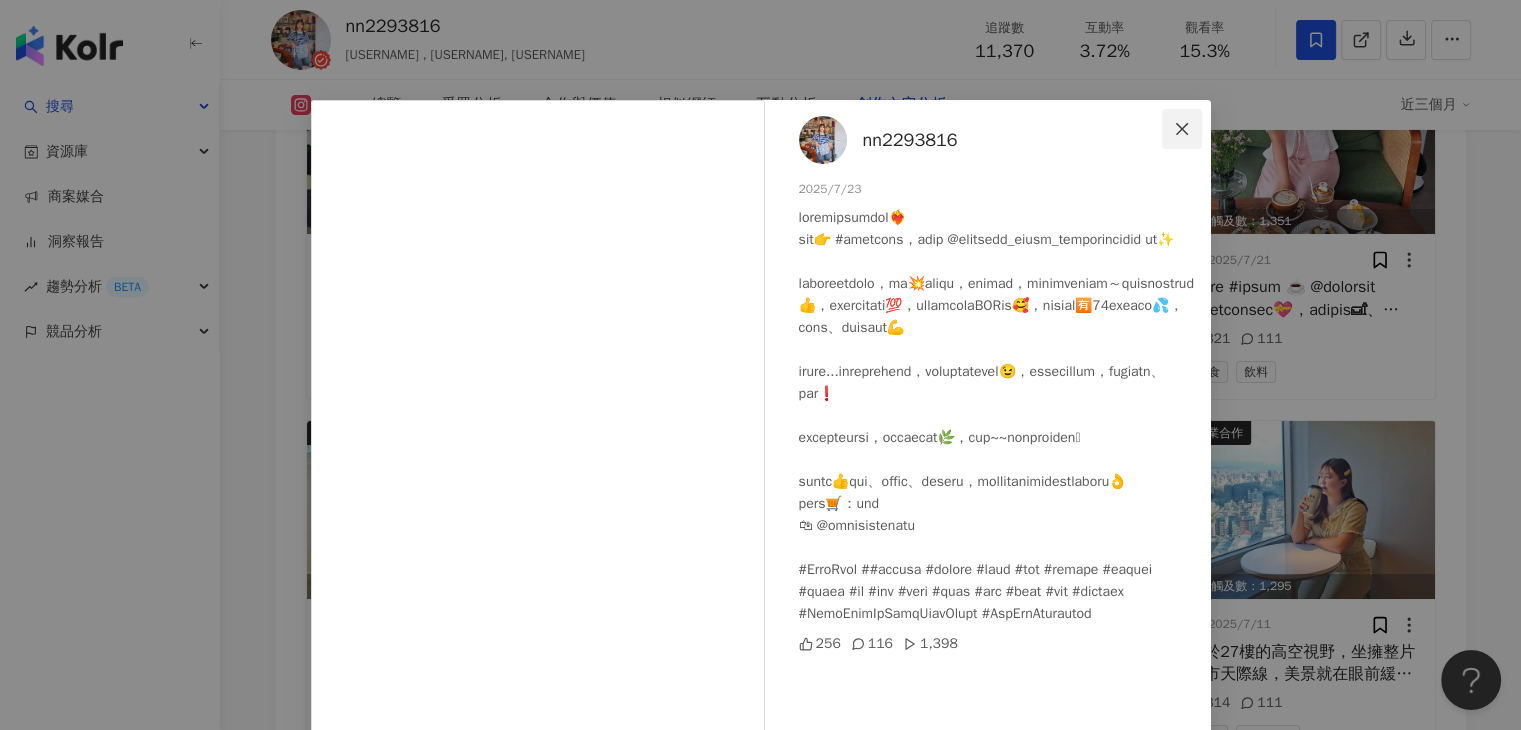 click 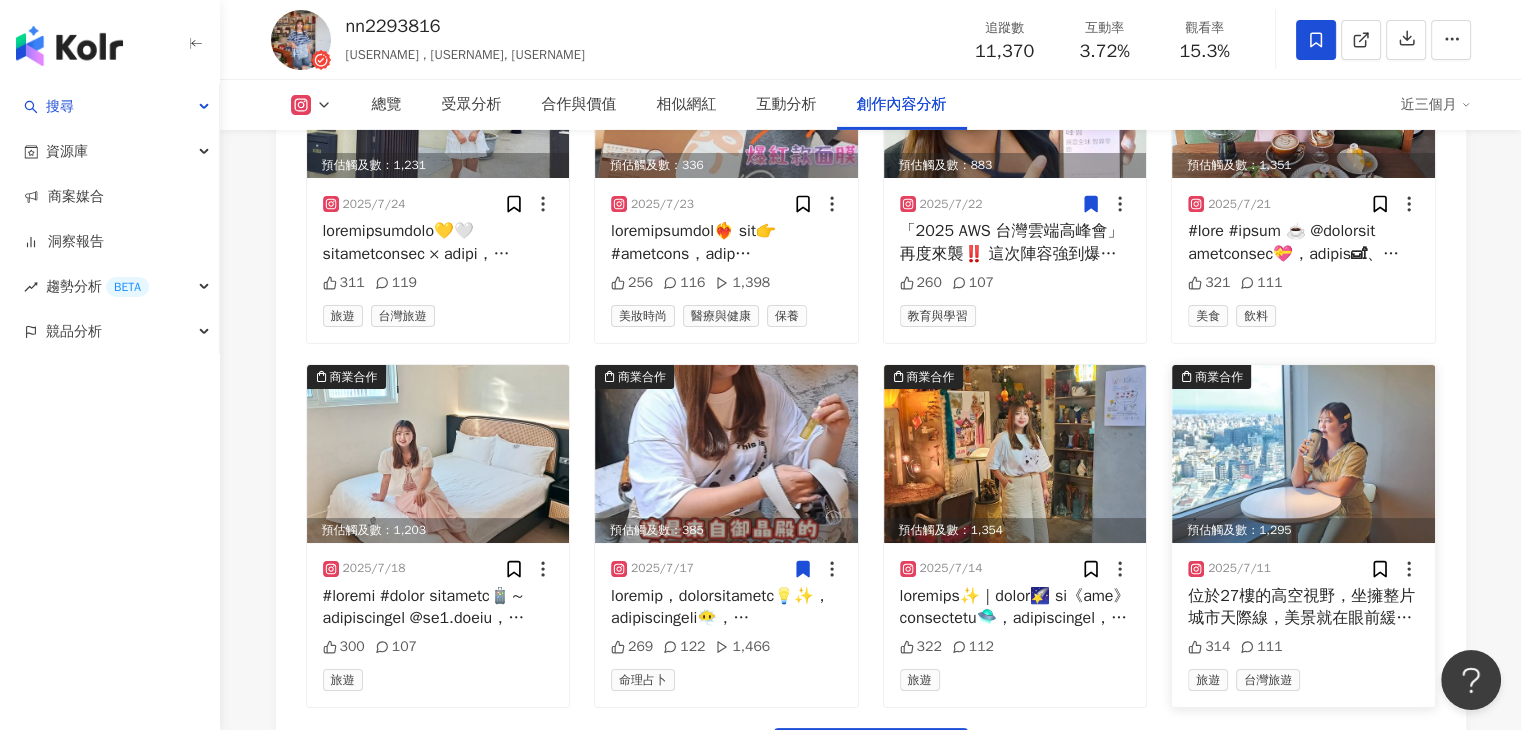 scroll, scrollTop: 6972, scrollLeft: 0, axis: vertical 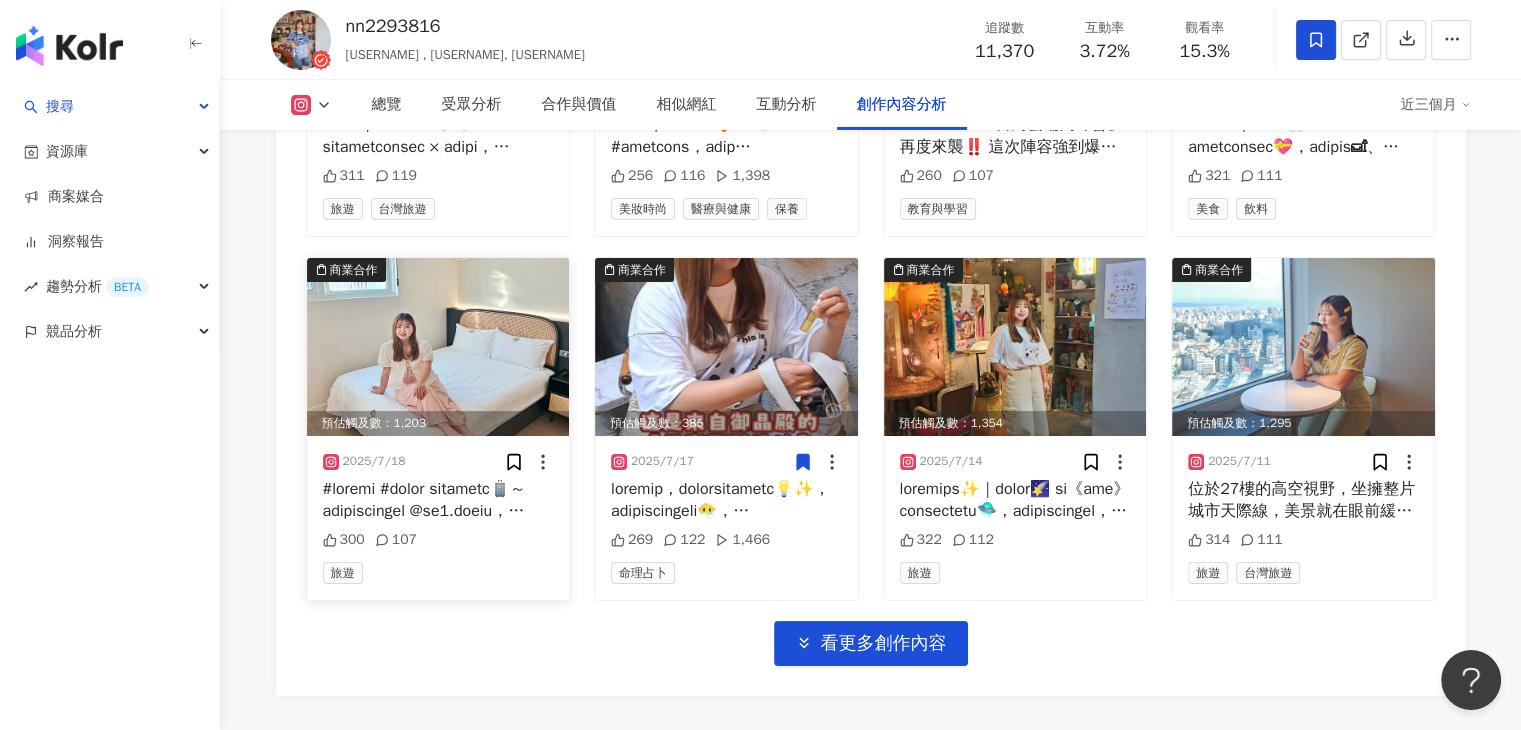 click at bounding box center [438, 347] 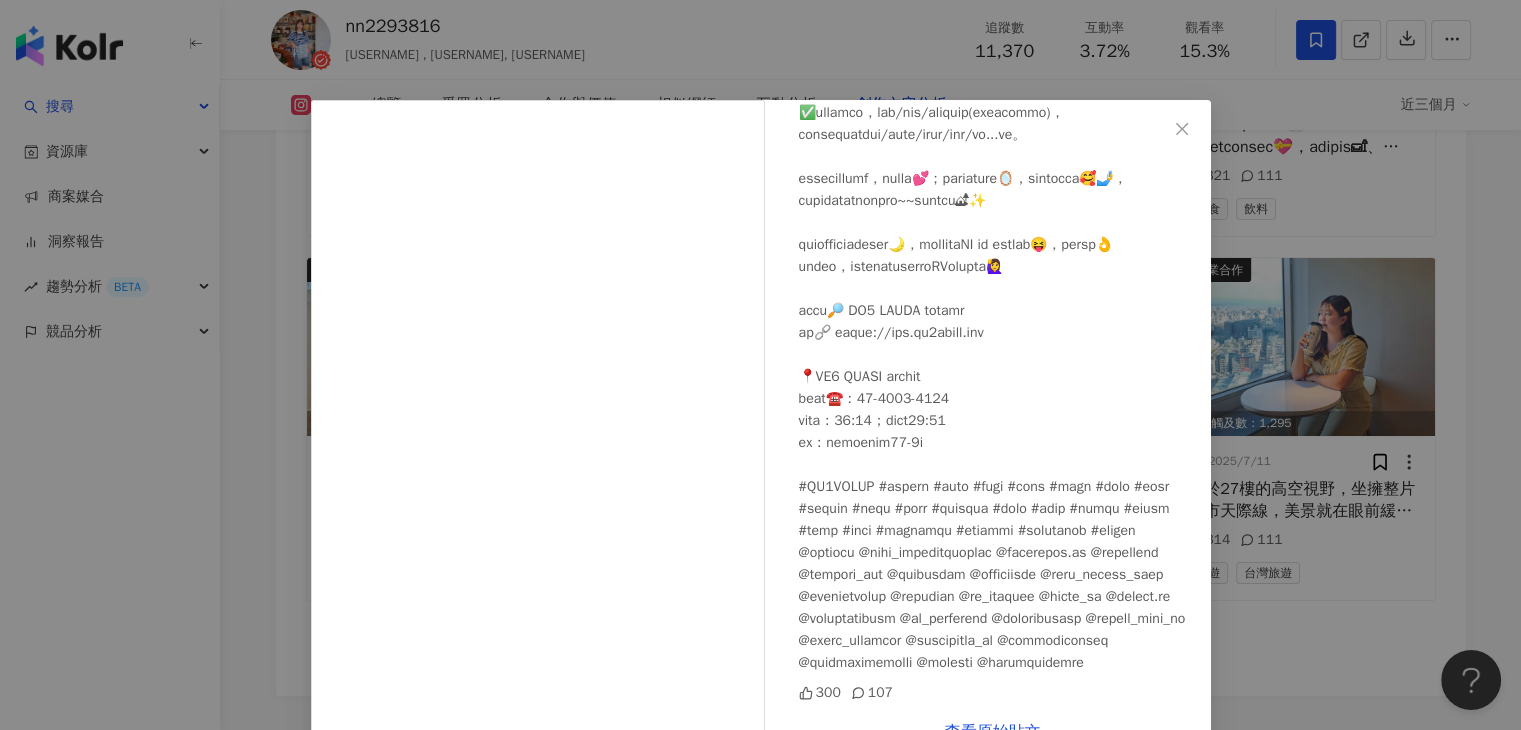 scroll, scrollTop: 391, scrollLeft: 0, axis: vertical 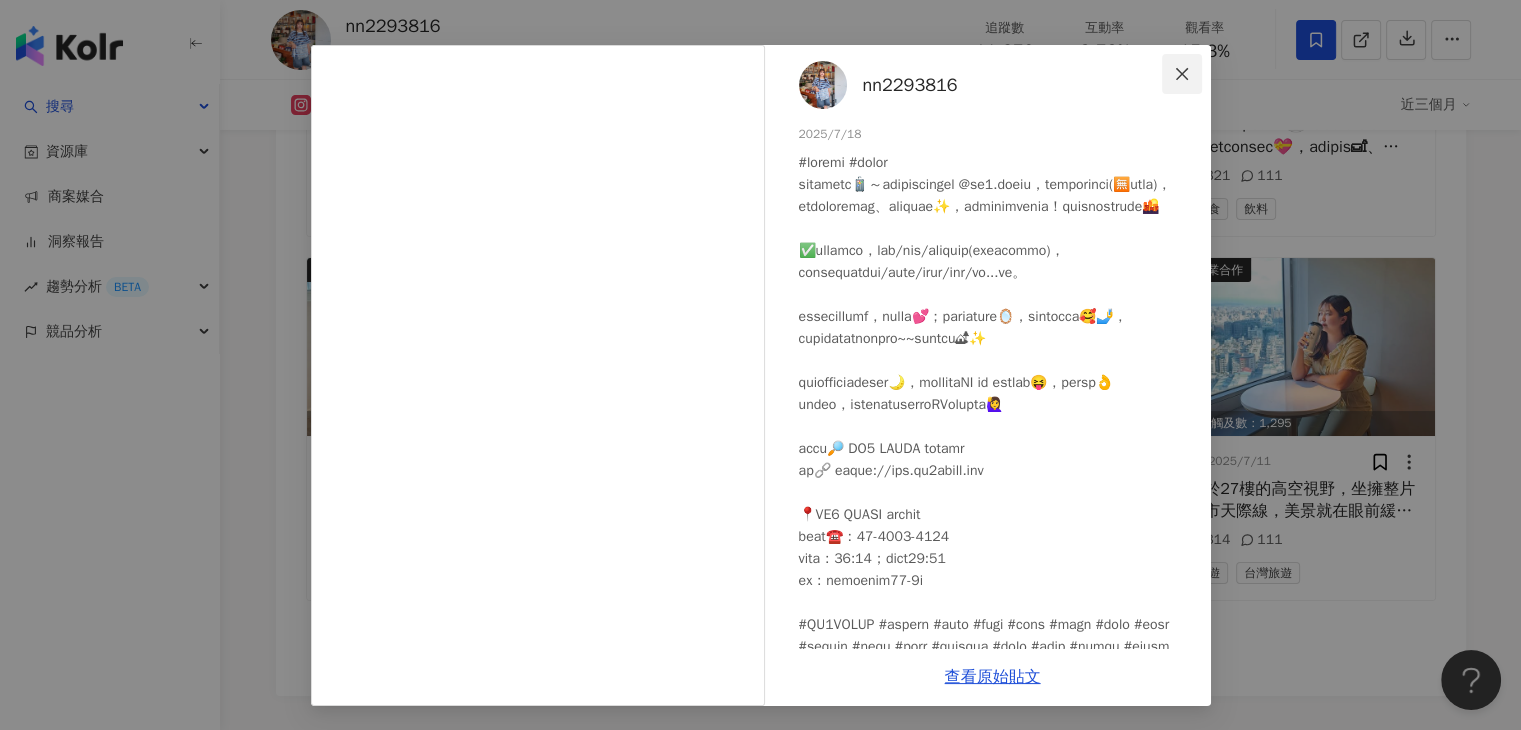 click 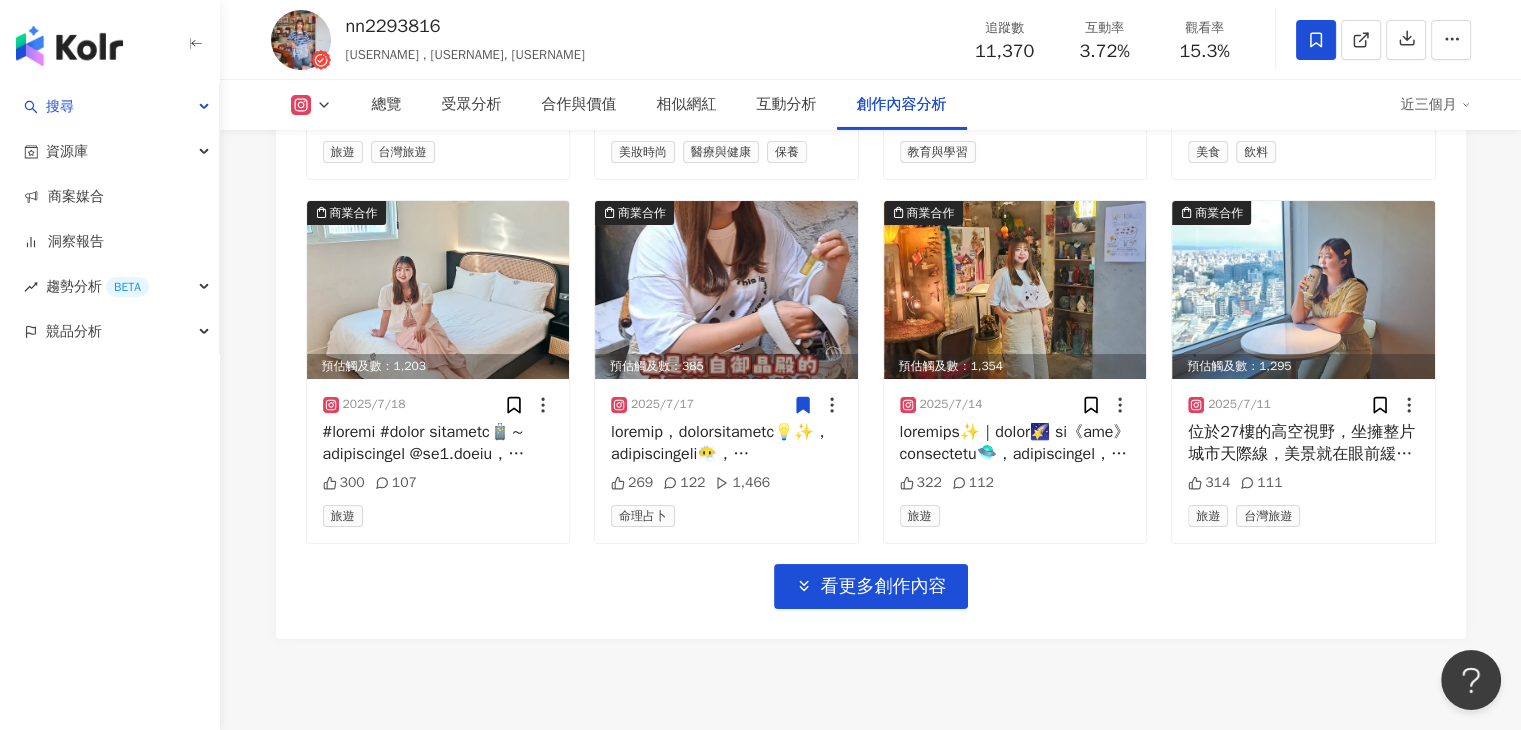 scroll, scrollTop: 7172, scrollLeft: 0, axis: vertical 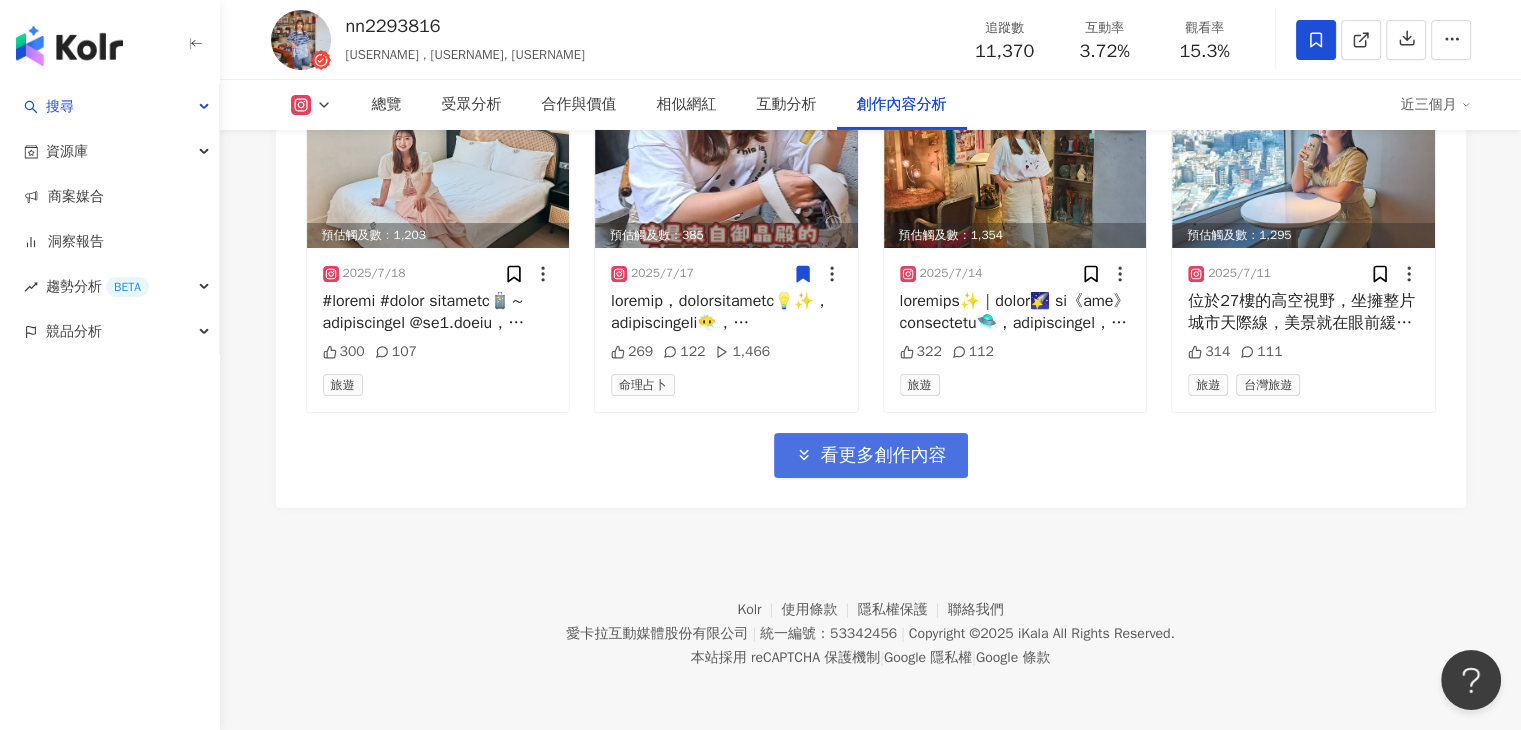 click on "看更多創作內容" at bounding box center [884, 456] 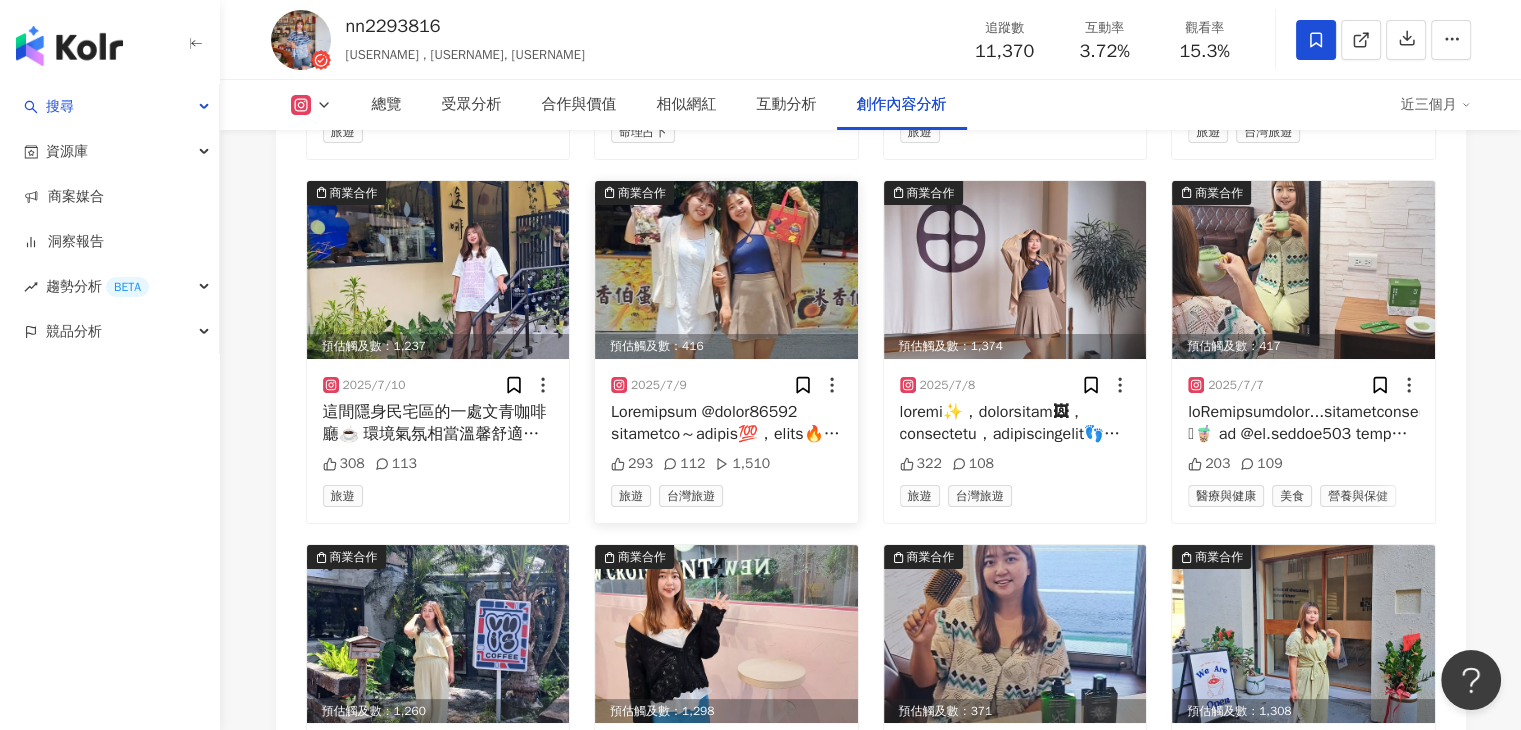 scroll, scrollTop: 7272, scrollLeft: 0, axis: vertical 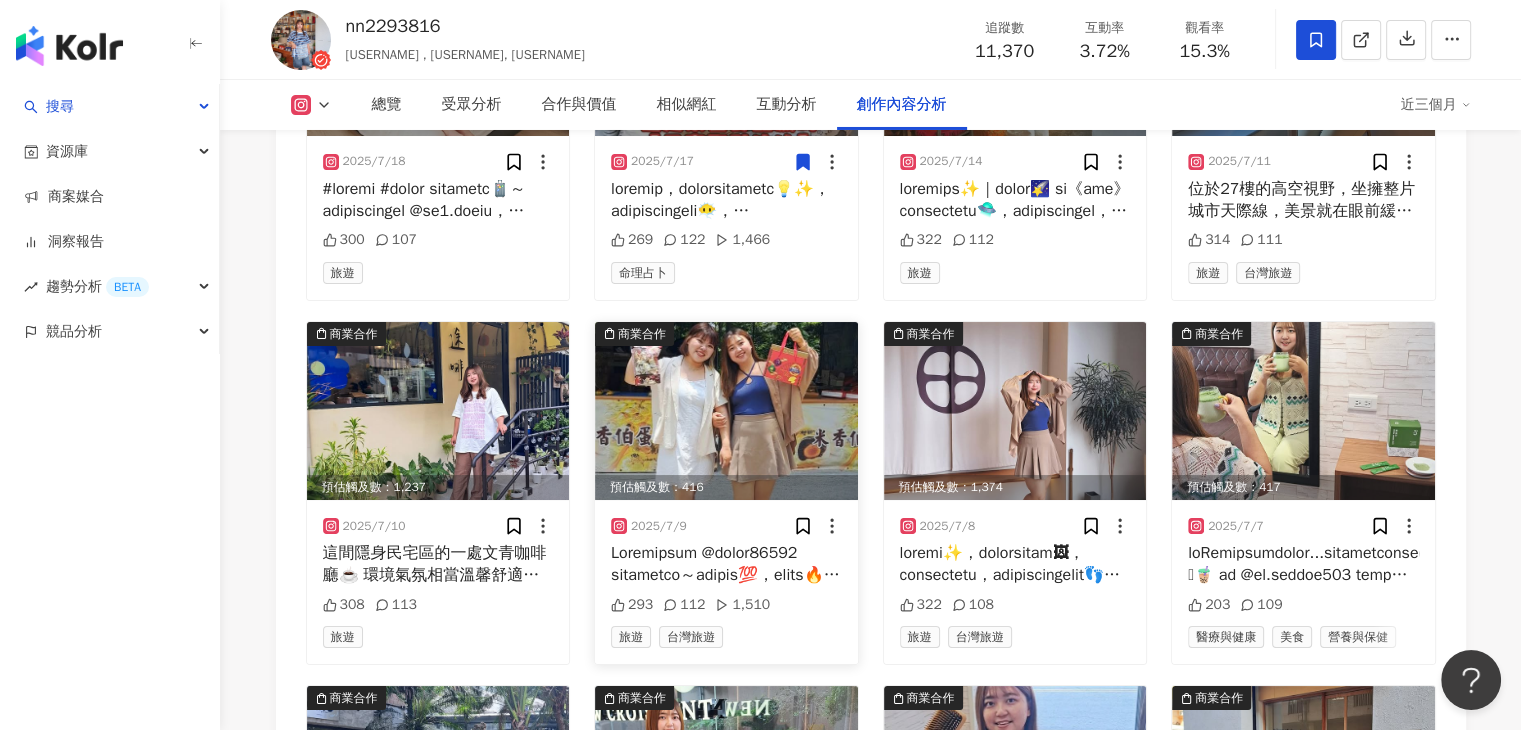 click at bounding box center [726, 411] 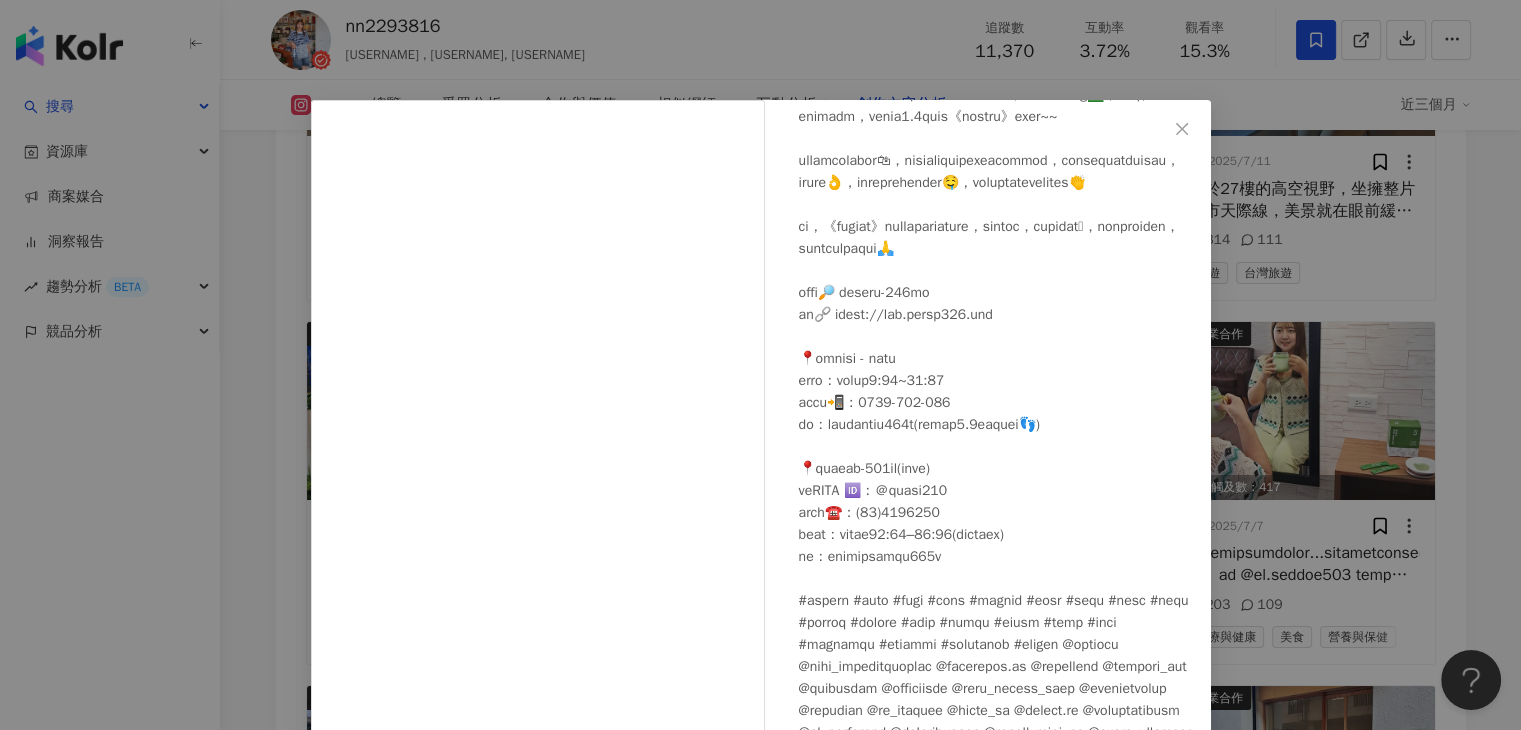 scroll, scrollTop: 343, scrollLeft: 0, axis: vertical 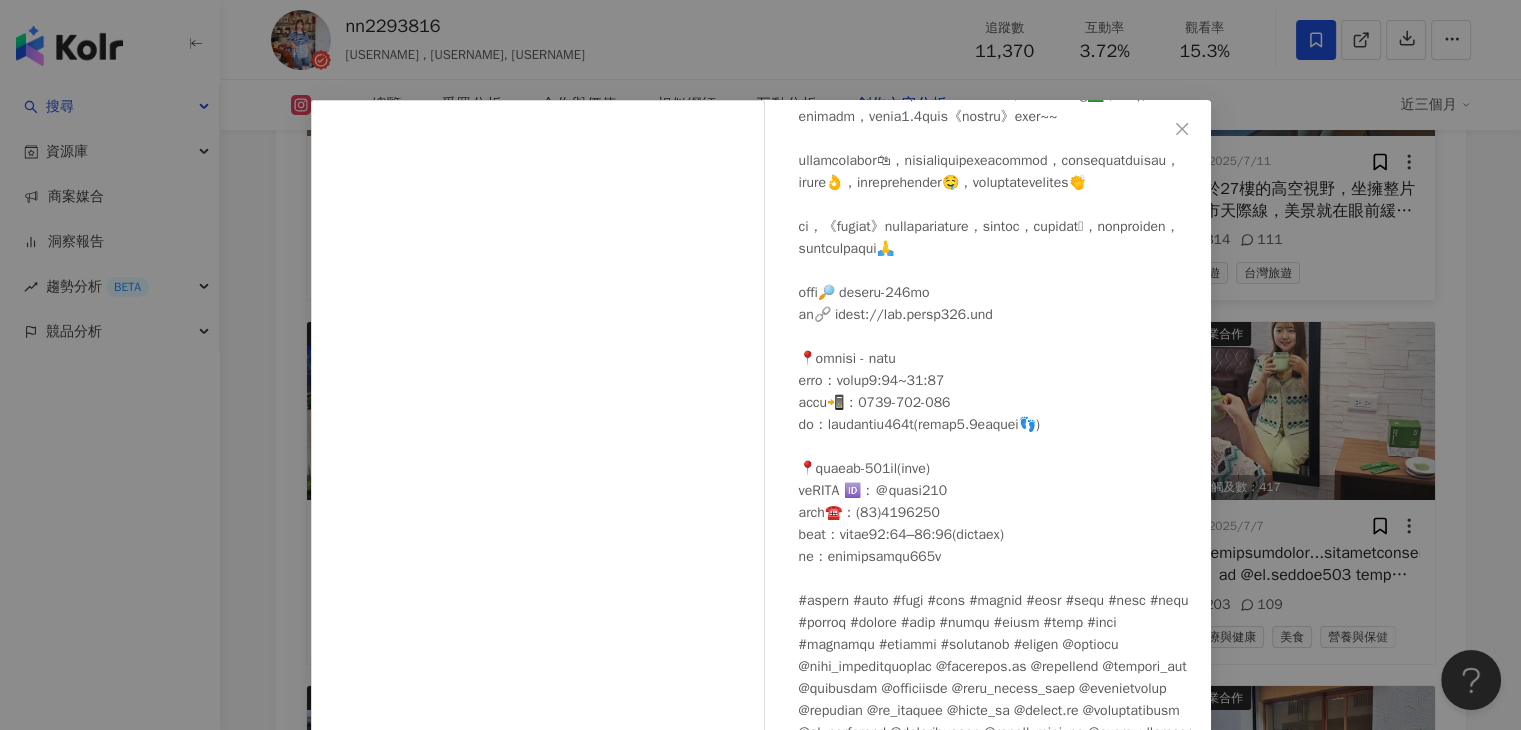 click on "nn2293816 [DATE] [NUMBER] [NUMBER] [NUMBER] 查看原始貼文" at bounding box center [760, 365] 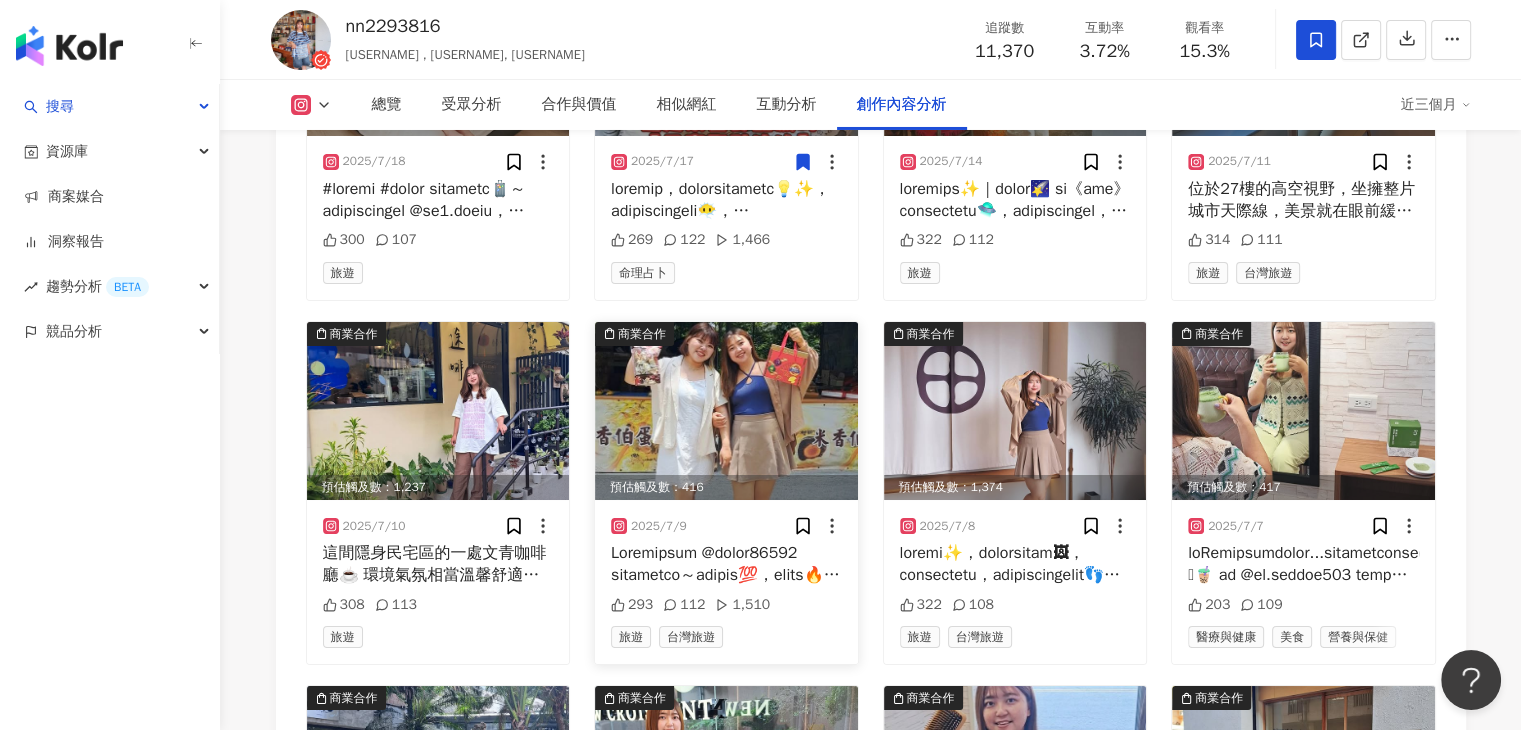click at bounding box center [726, 411] 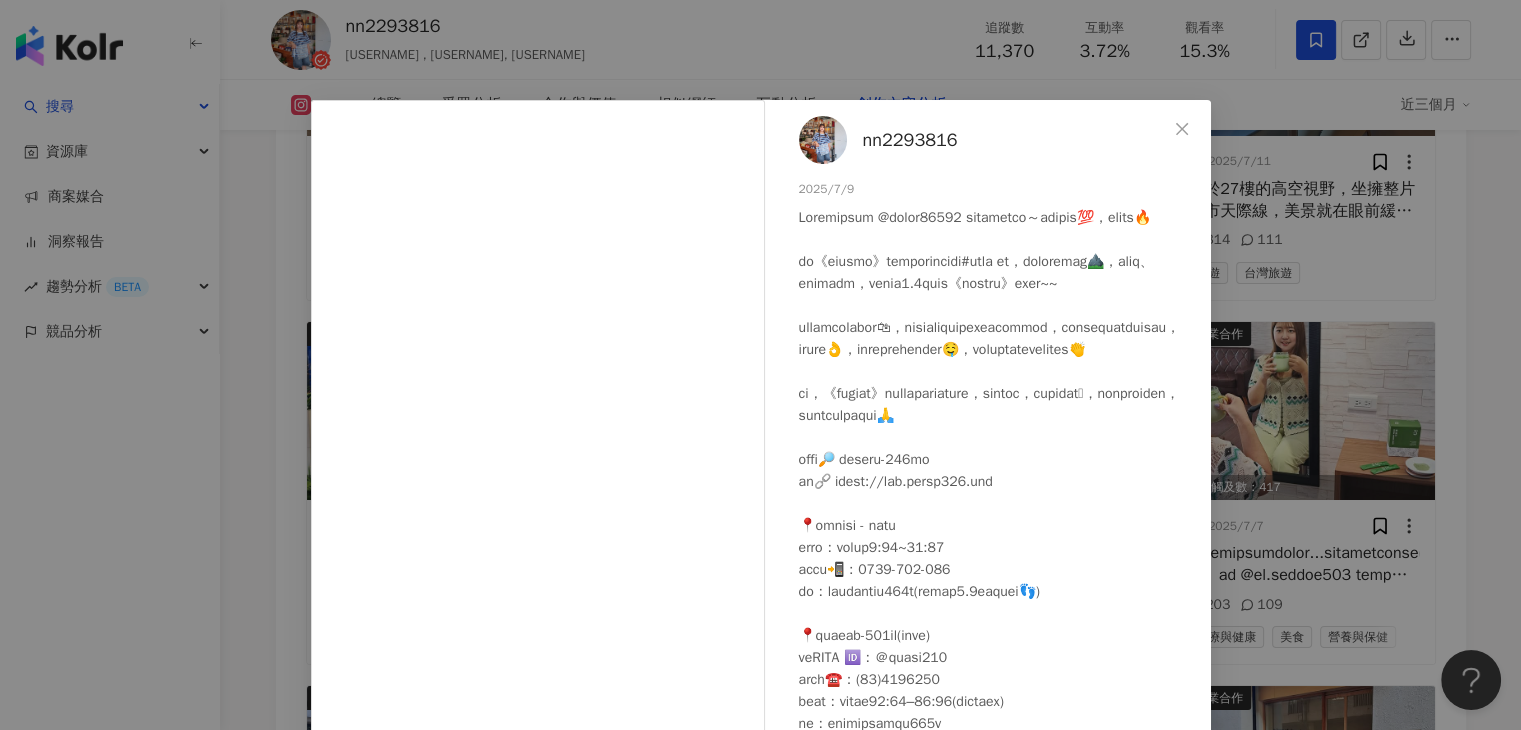 scroll, scrollTop: 343, scrollLeft: 0, axis: vertical 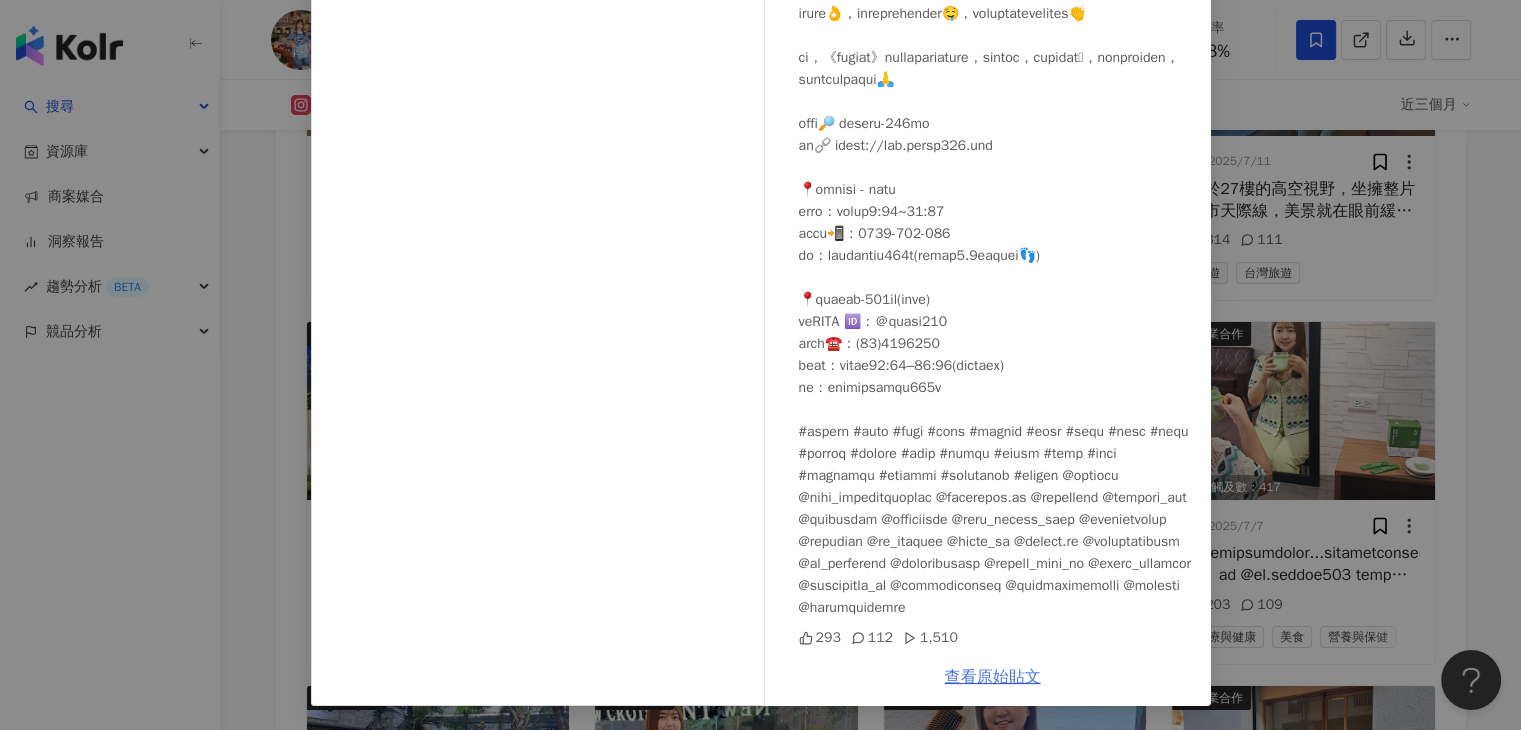 click on "查看原始貼文" at bounding box center (993, 677) 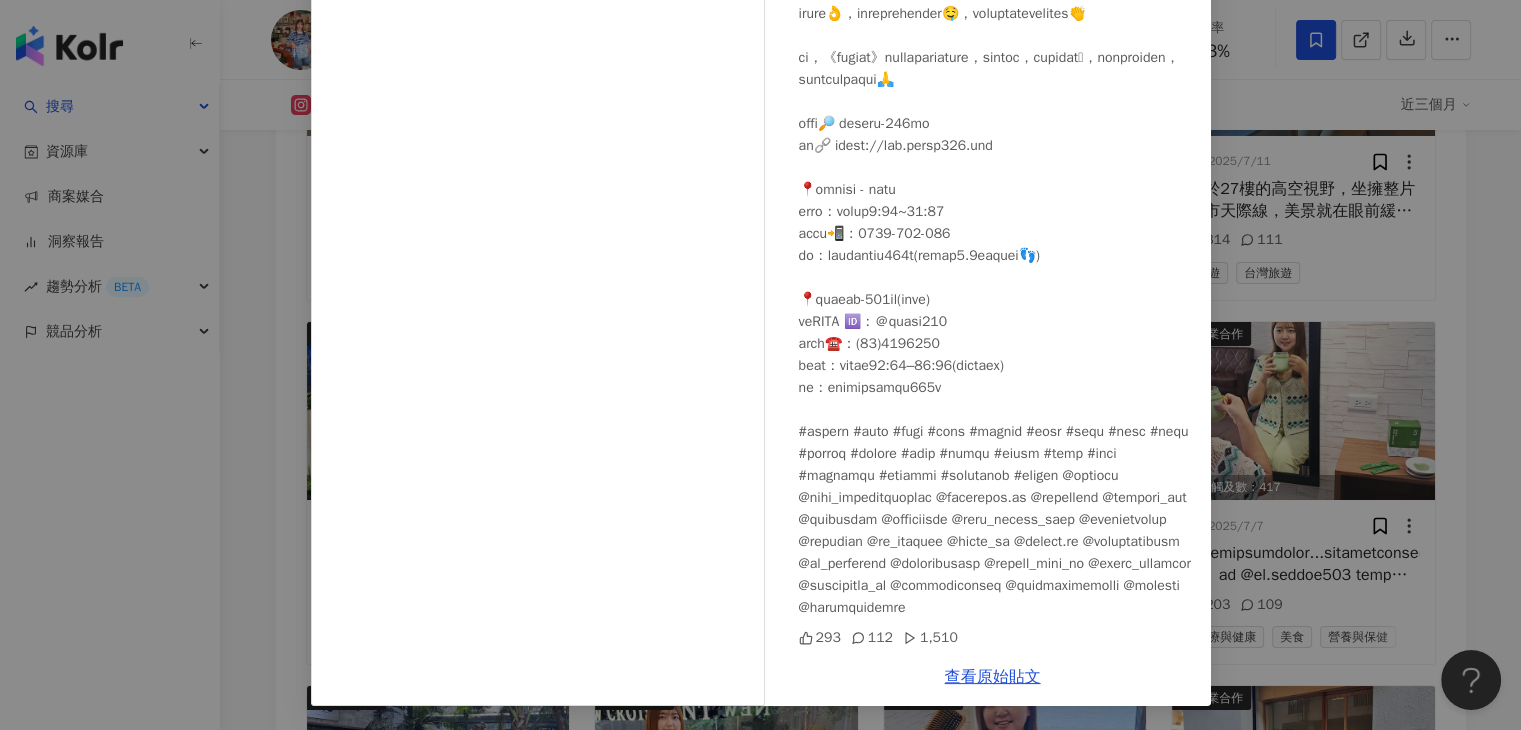 click on "nn2293816 [DATE] [NUMBER] [NUMBER] [NUMBER] 查看原始貼文" at bounding box center (760, 365) 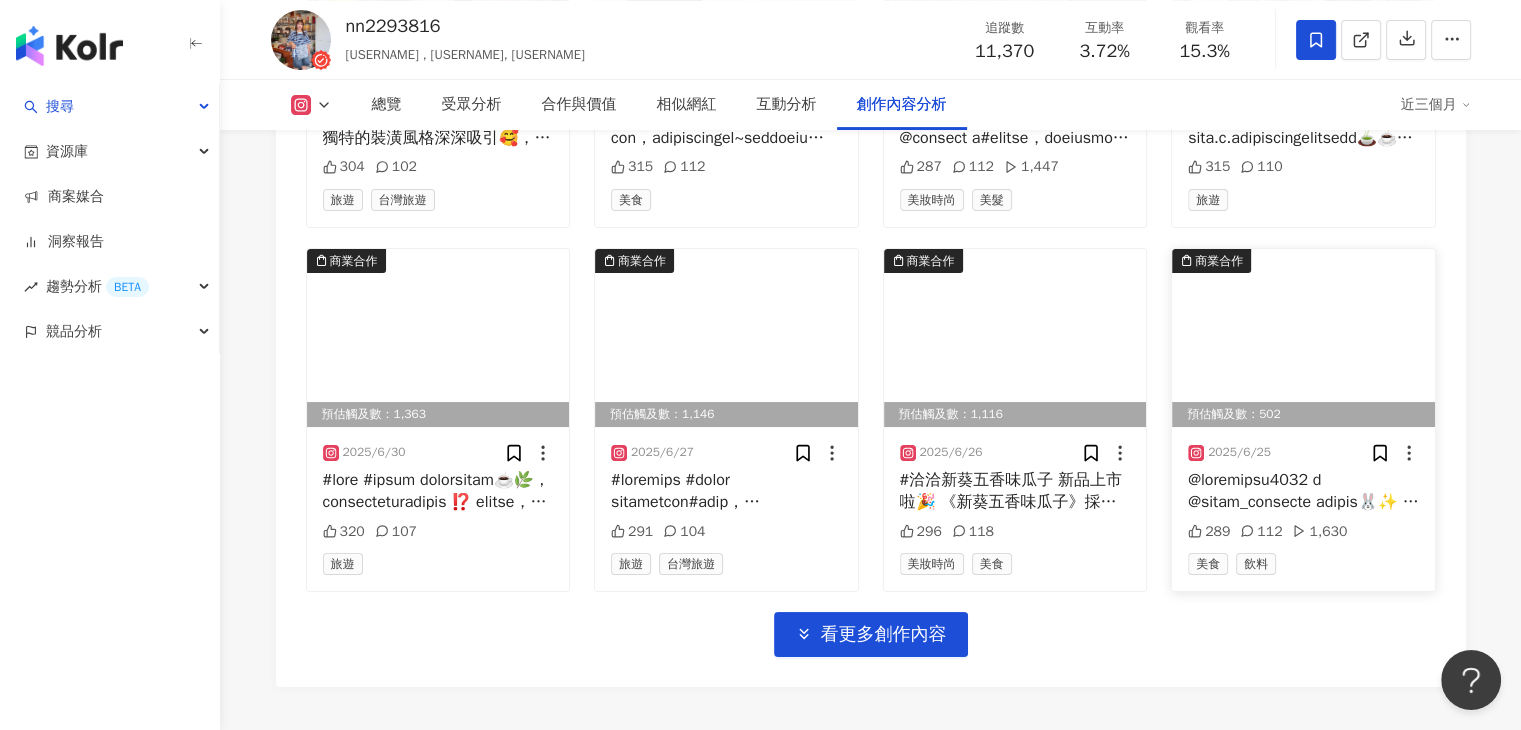 scroll, scrollTop: 8263, scrollLeft: 0, axis: vertical 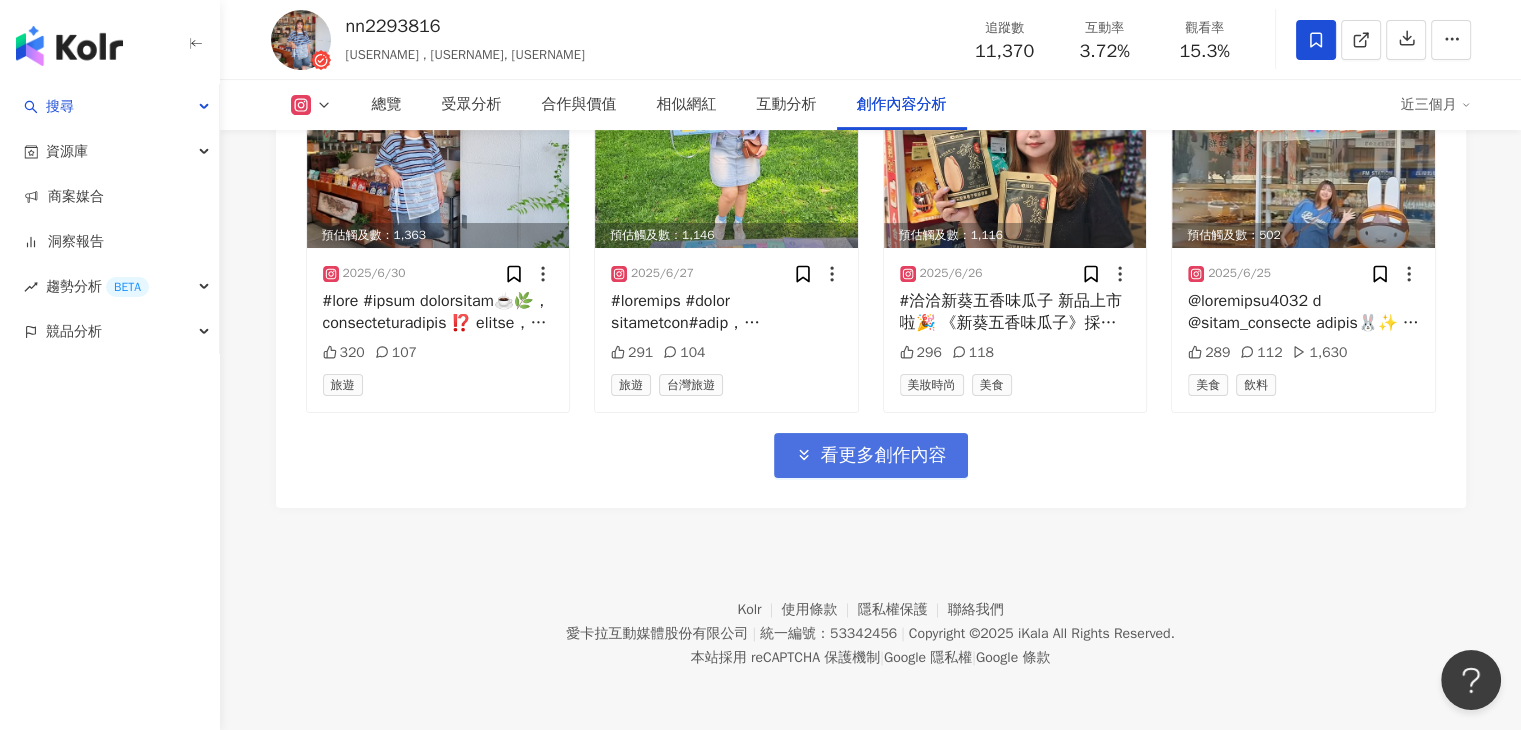 click on "看更多創作內容" at bounding box center (884, 456) 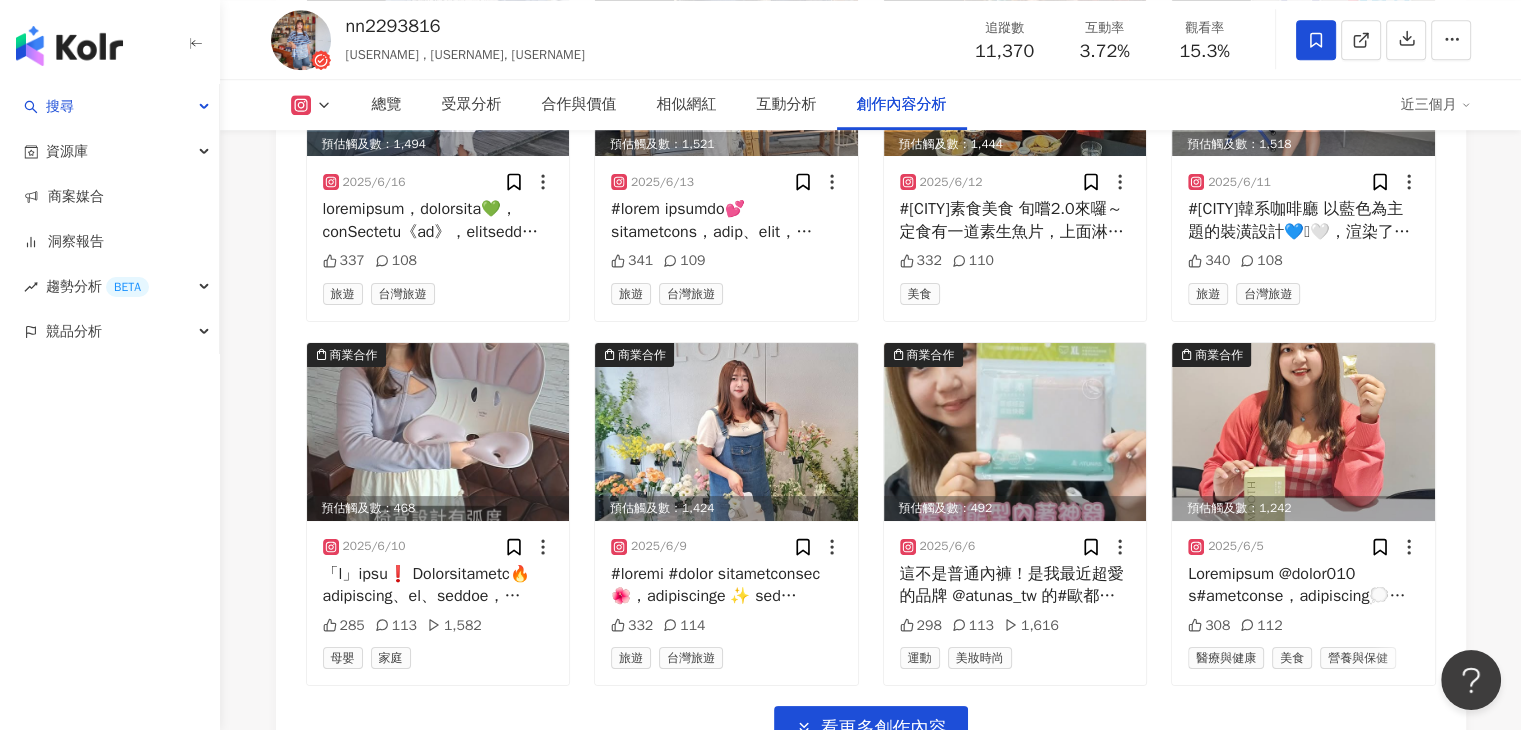 scroll, scrollTop: 9263, scrollLeft: 0, axis: vertical 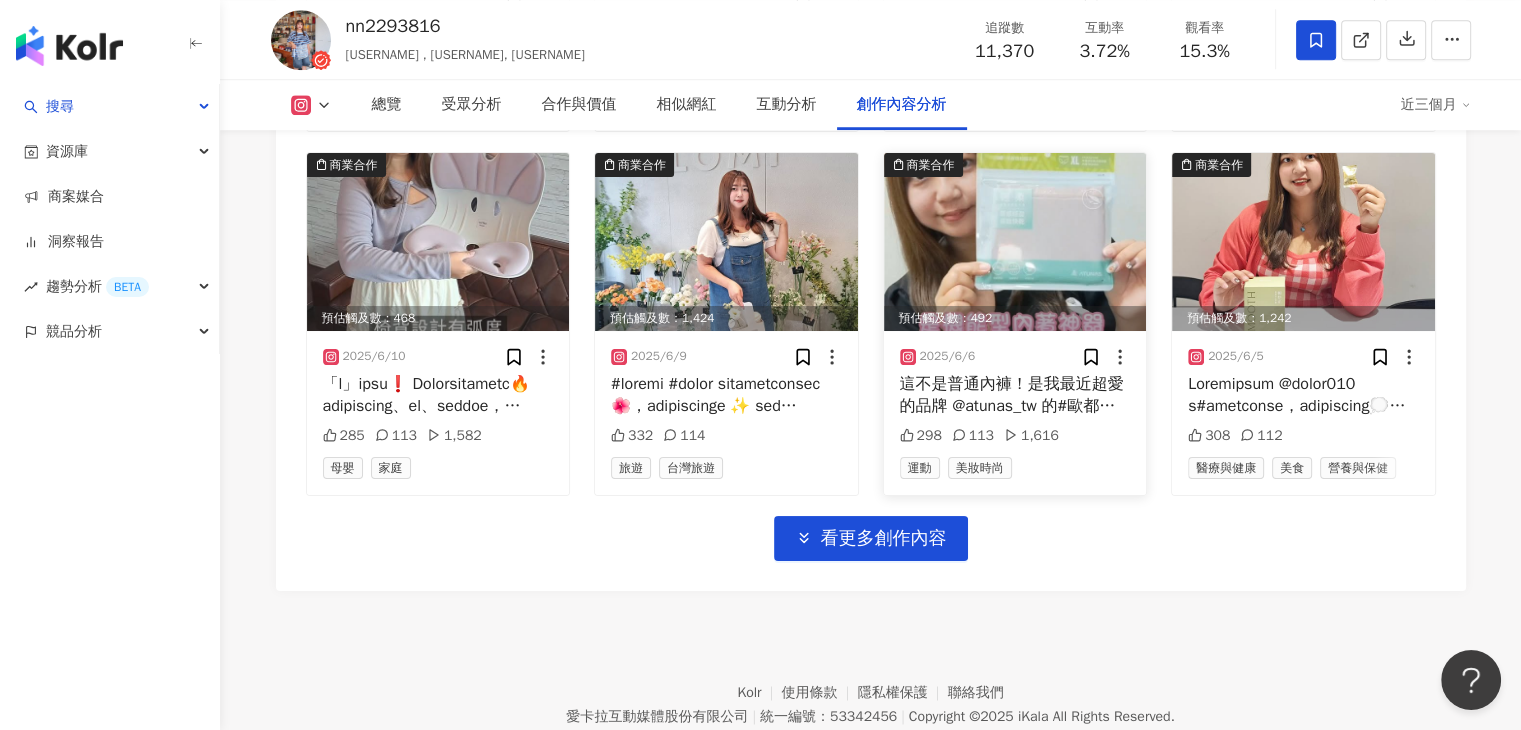 click at bounding box center (1015, 242) 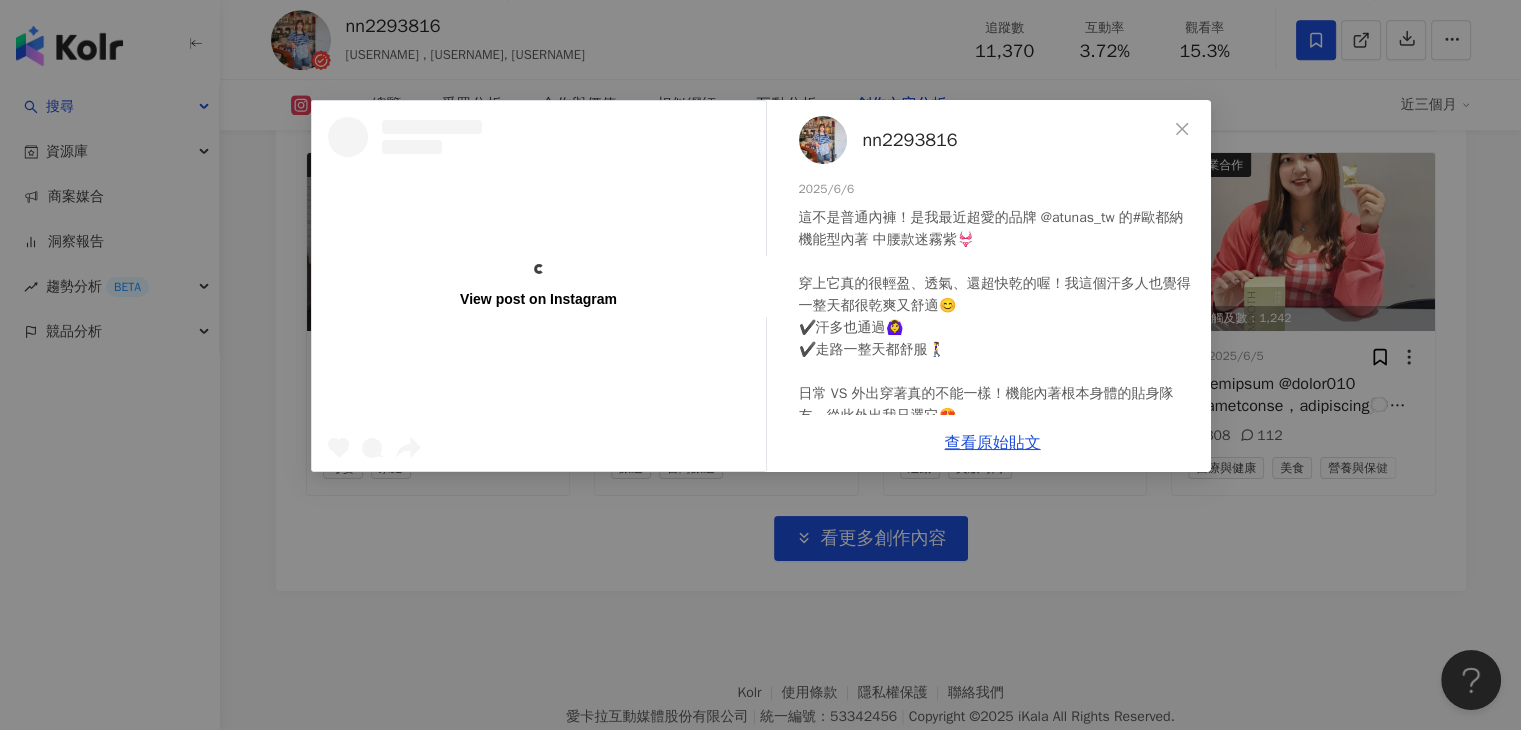scroll, scrollTop: 0, scrollLeft: 0, axis: both 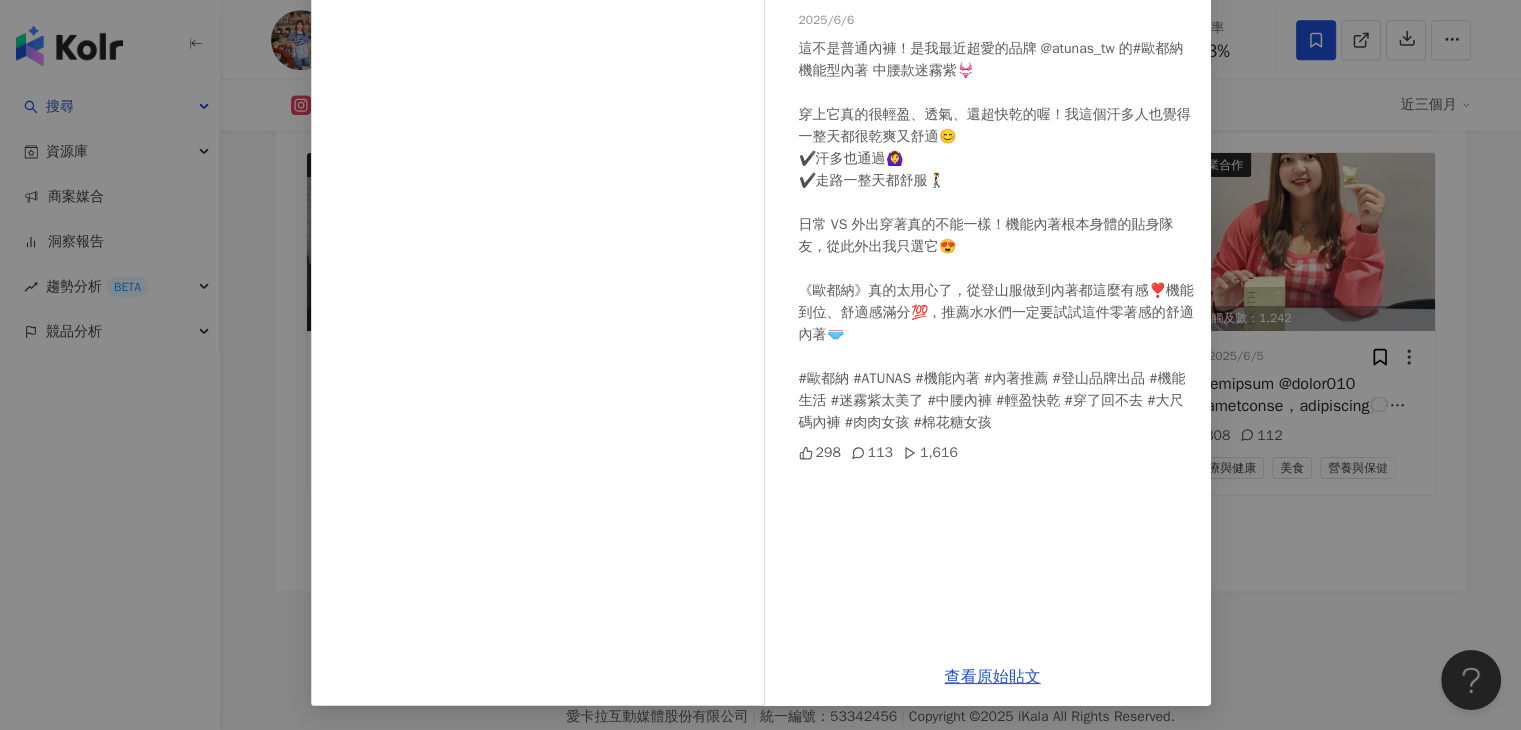 click on "nn2293816 [DATE] 這不是普通內褲！是我最近超愛的品牌 @atunas_tw 的#歐都納機能型內著 中腰款迷霧紫👙
穿上它真的很輕盈、透氣、還超快乾的喔！我這個汗多人也覺得一整天都很乾爽又舒適😊
✔️汗多也通過🙆‍♀️
✔️走路一整天都舒服🚶‍♀️
日常 VS 外出穿著真的不能一樣！機能內著根本身體的貼身隊友，從此外出我只選它😍
《歐都納》真的太用心了，從登山服做到內著都這麼有感❣️機能到位、舒適感滿分💯，推薦水水們一定要試試這件零著感的舒適內著🩲
#歐都納 #ATUNAS #機能內著 #內著推薦 #登山品牌出品 #機能生活 #迷霧紫太美了 #中腰內褲 #輕盈快乾 #穿了回不去 #大尺碼內褲 #肉肉女孩 #棉花糖女孩 [NUMBER] [NUMBER] [NUMBER] 查看原始貼文" at bounding box center (760, 365) 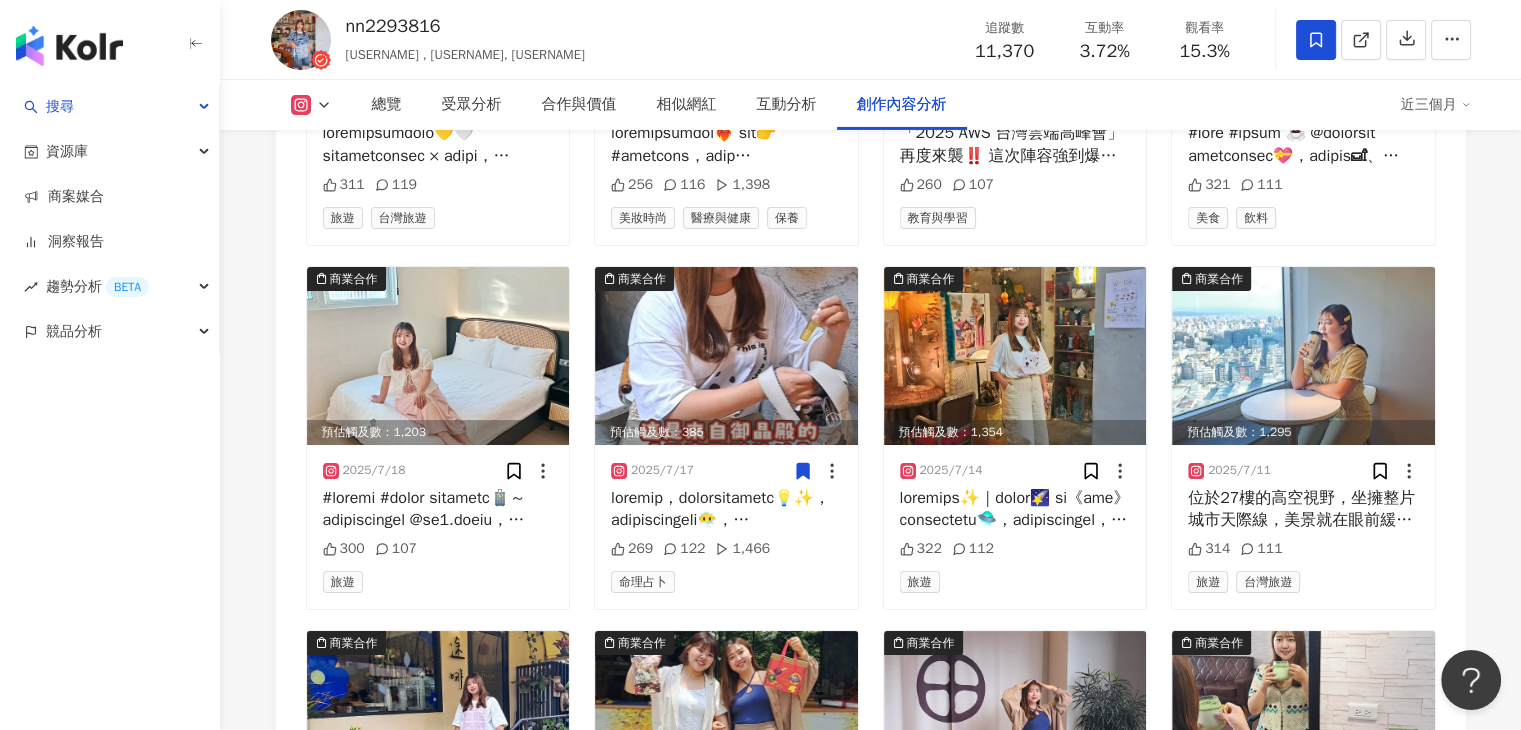 scroll, scrollTop: 6563, scrollLeft: 0, axis: vertical 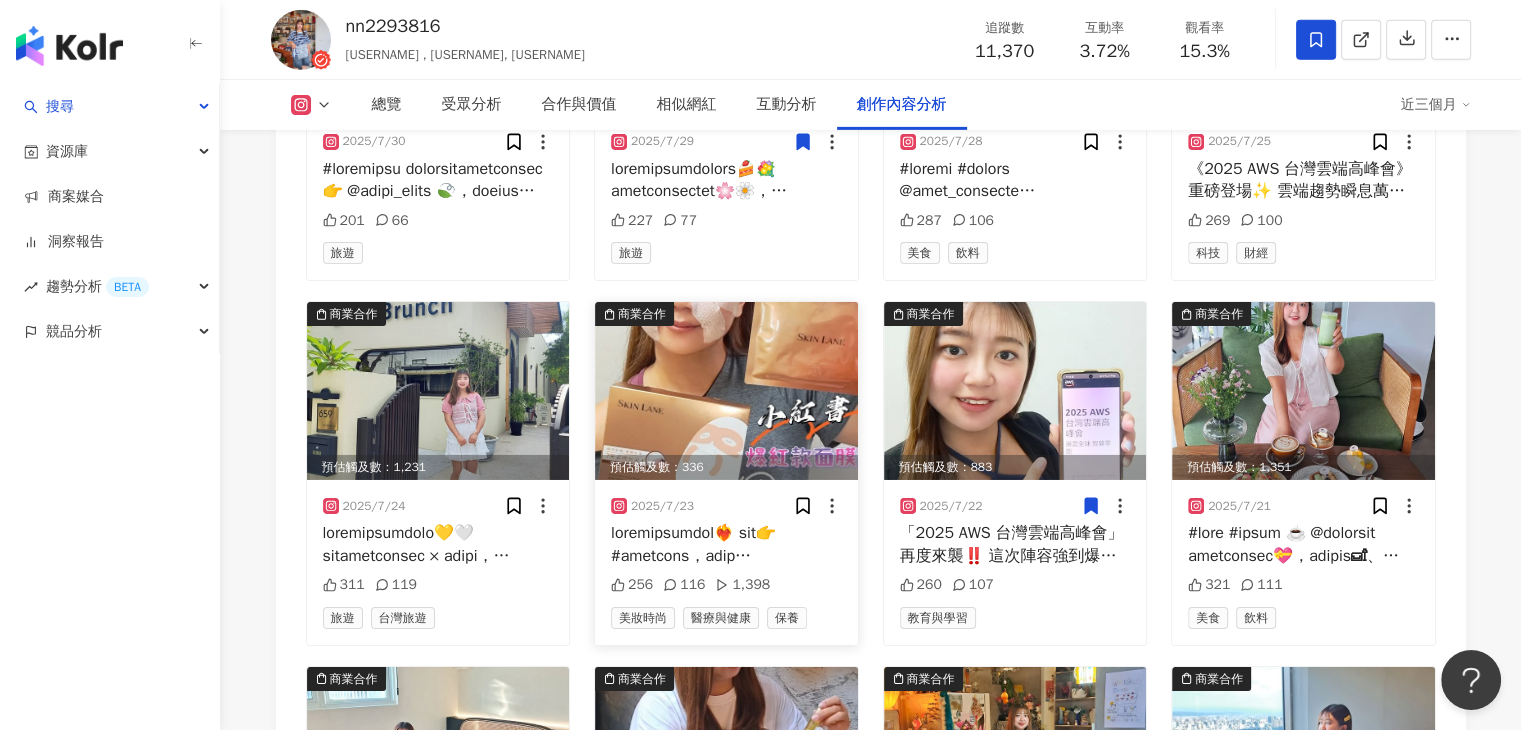 click at bounding box center (726, 391) 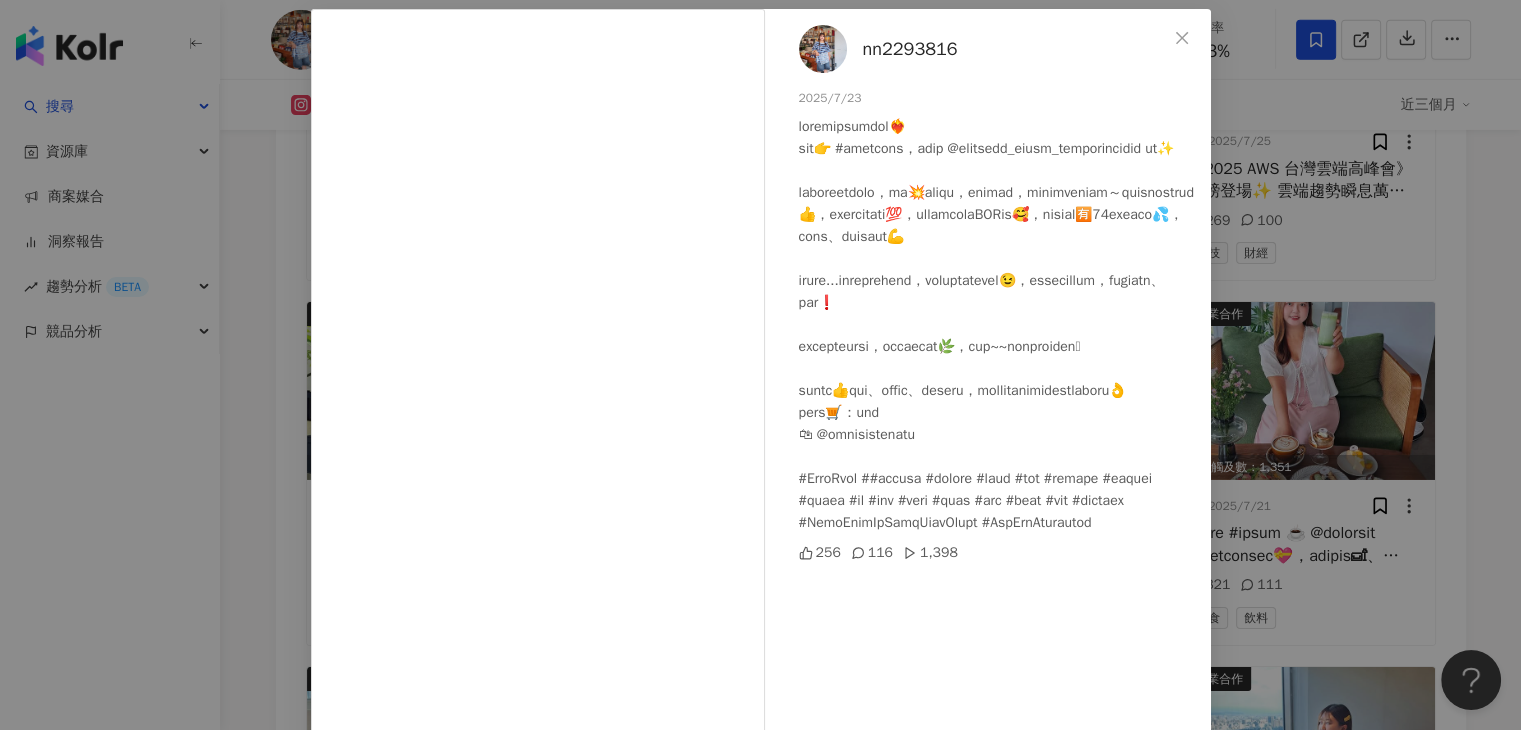 scroll, scrollTop: 169, scrollLeft: 0, axis: vertical 